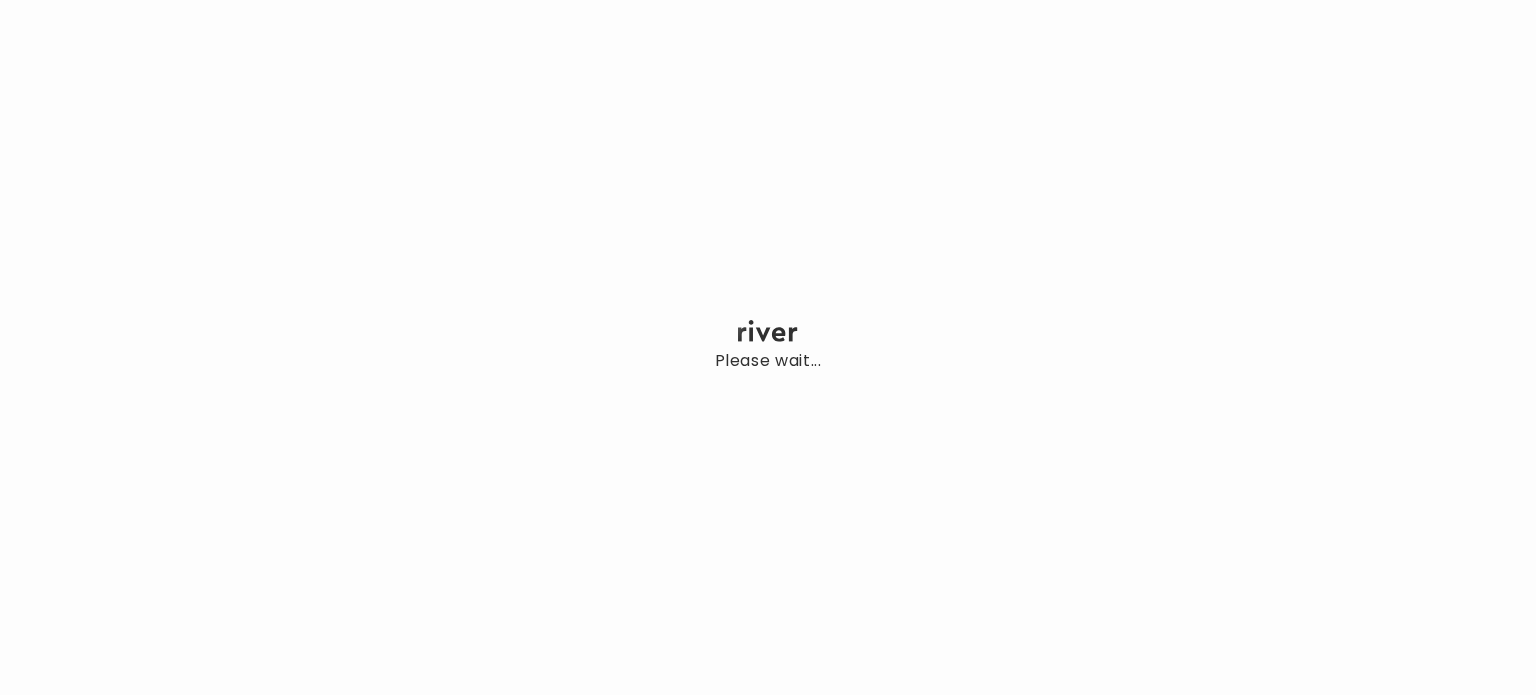 scroll, scrollTop: 0, scrollLeft: 0, axis: both 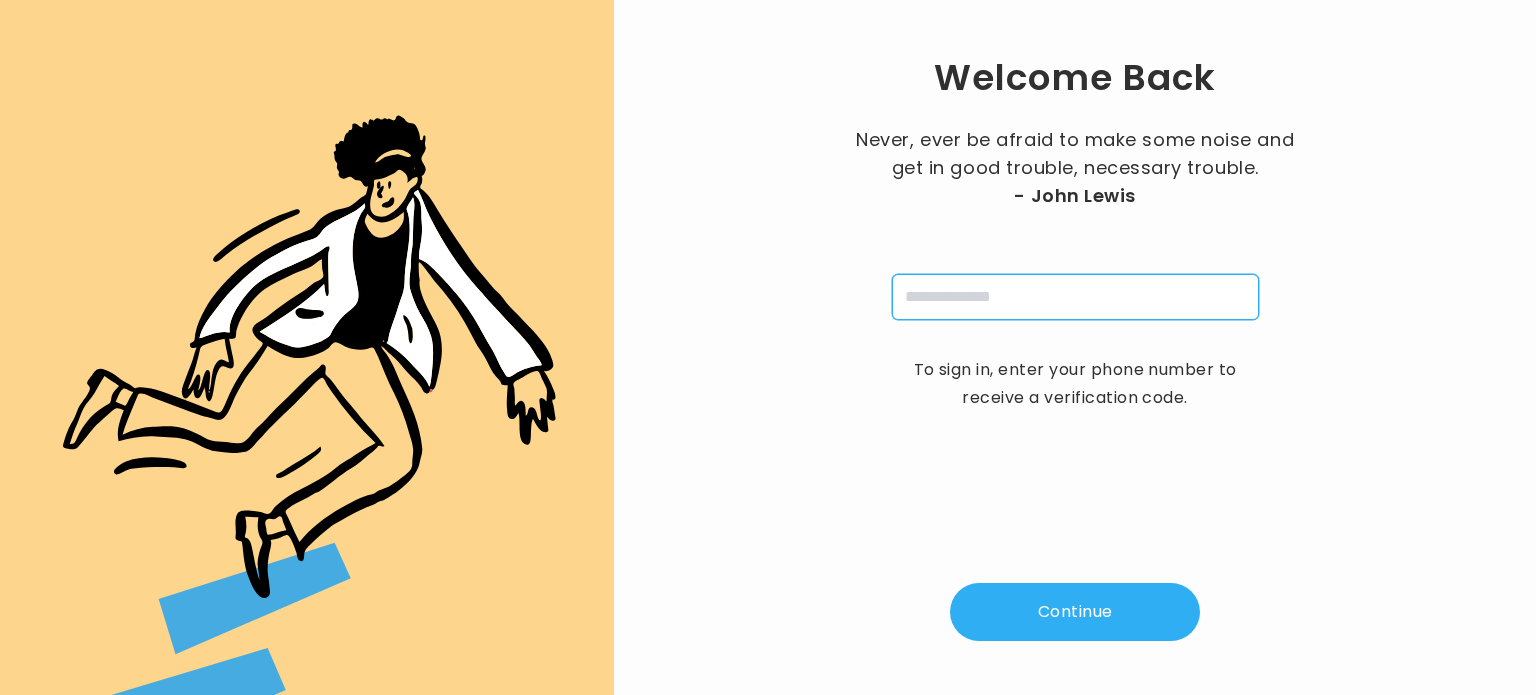 click at bounding box center [1075, 297] 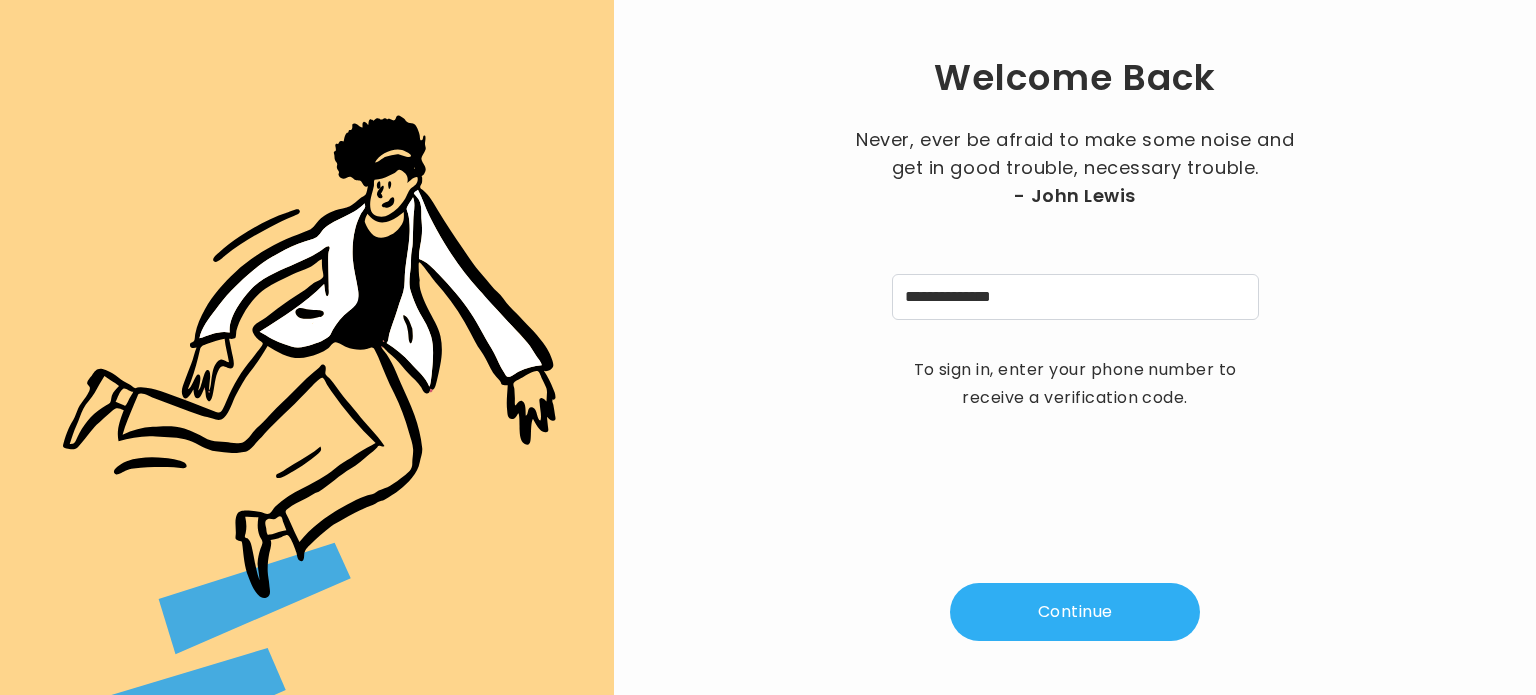 click on "Continue" at bounding box center (1075, 612) 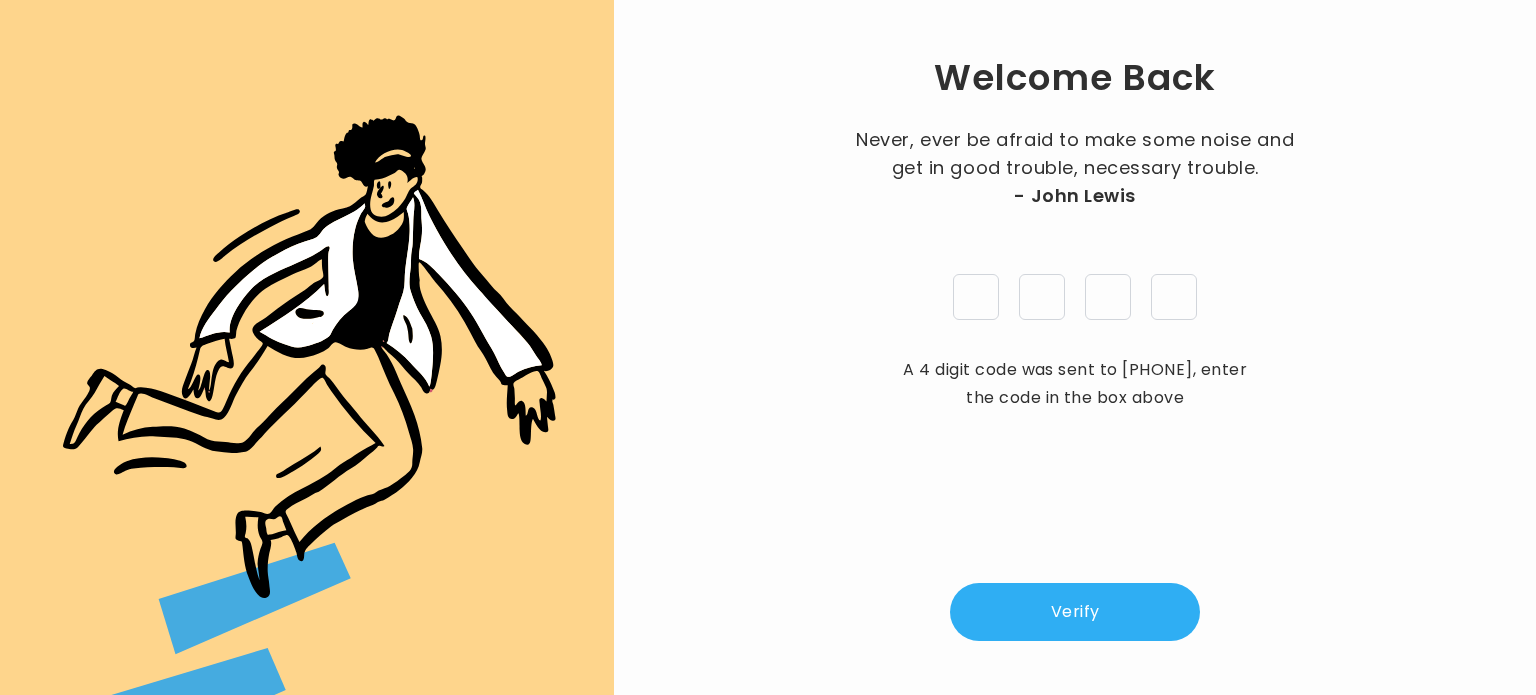 type on "*" 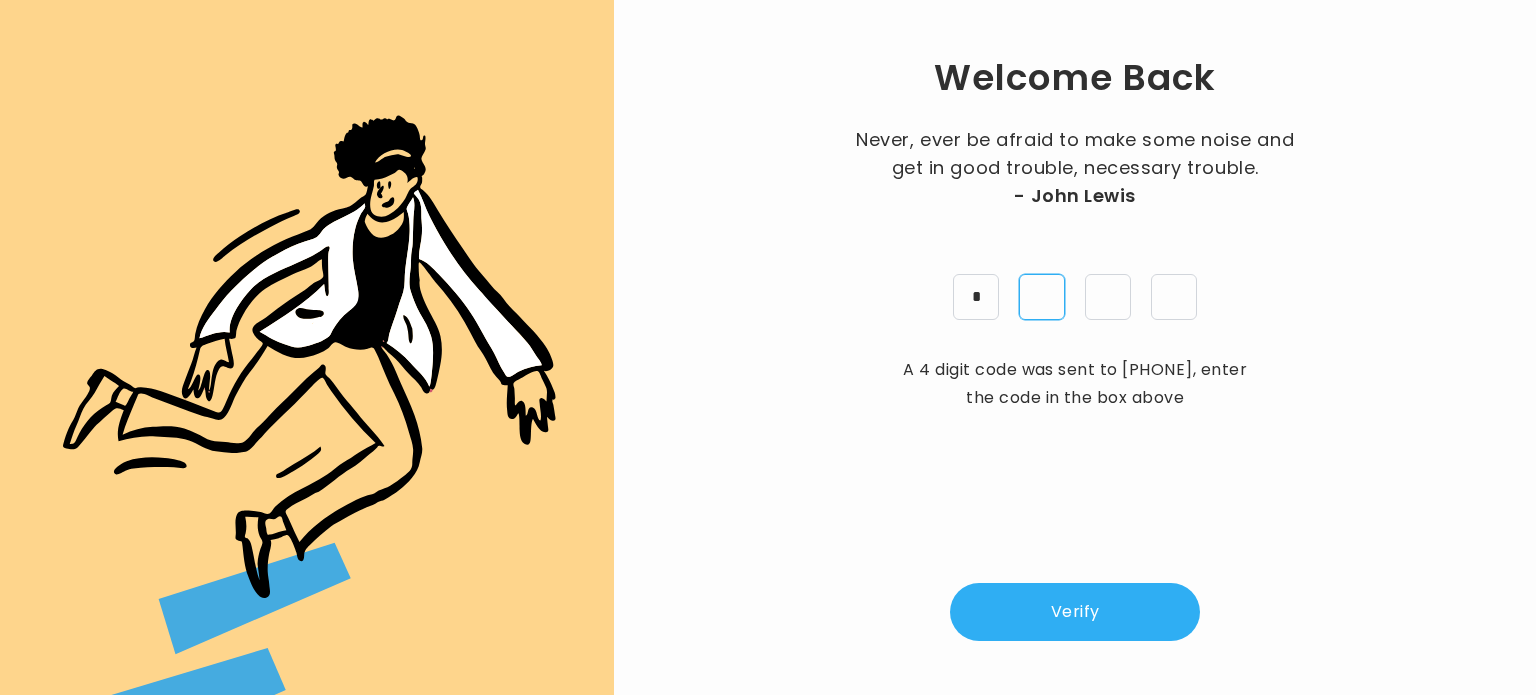 type on "*" 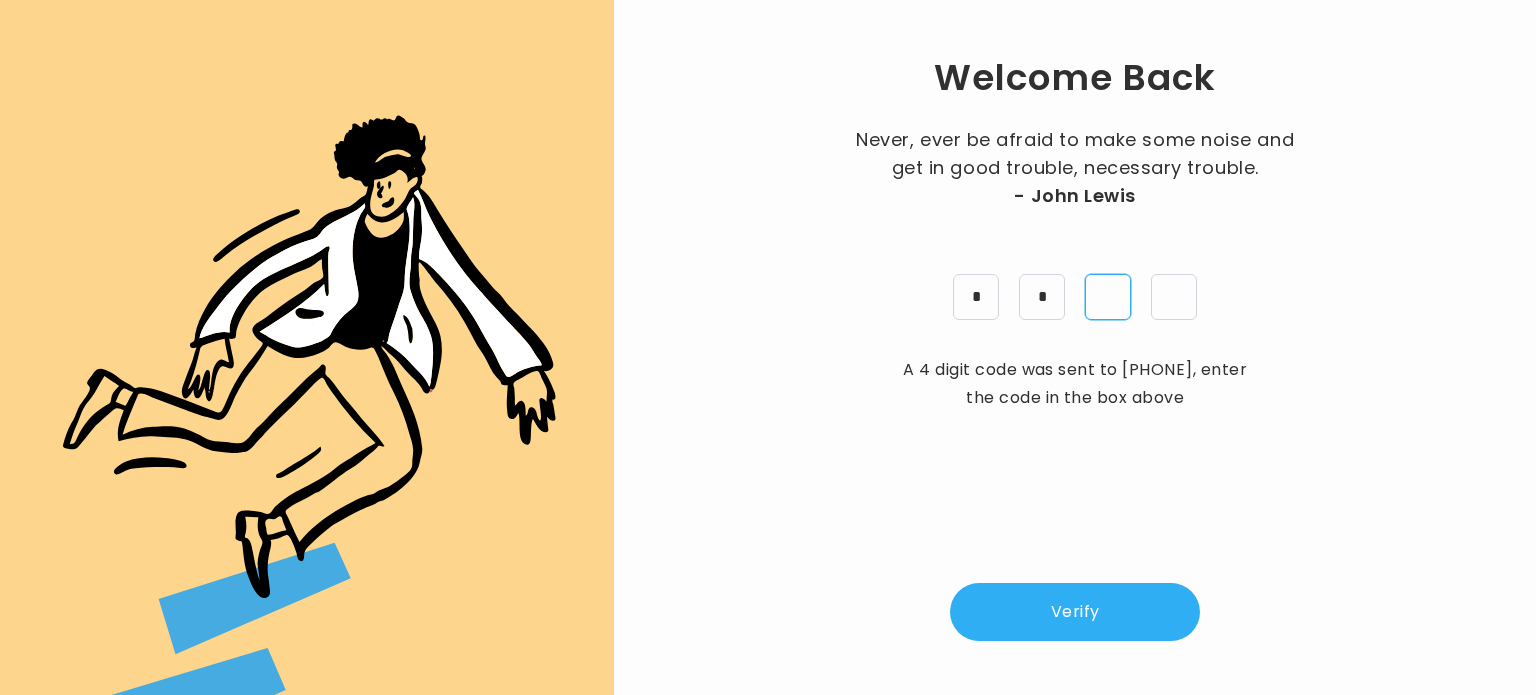 type on "*" 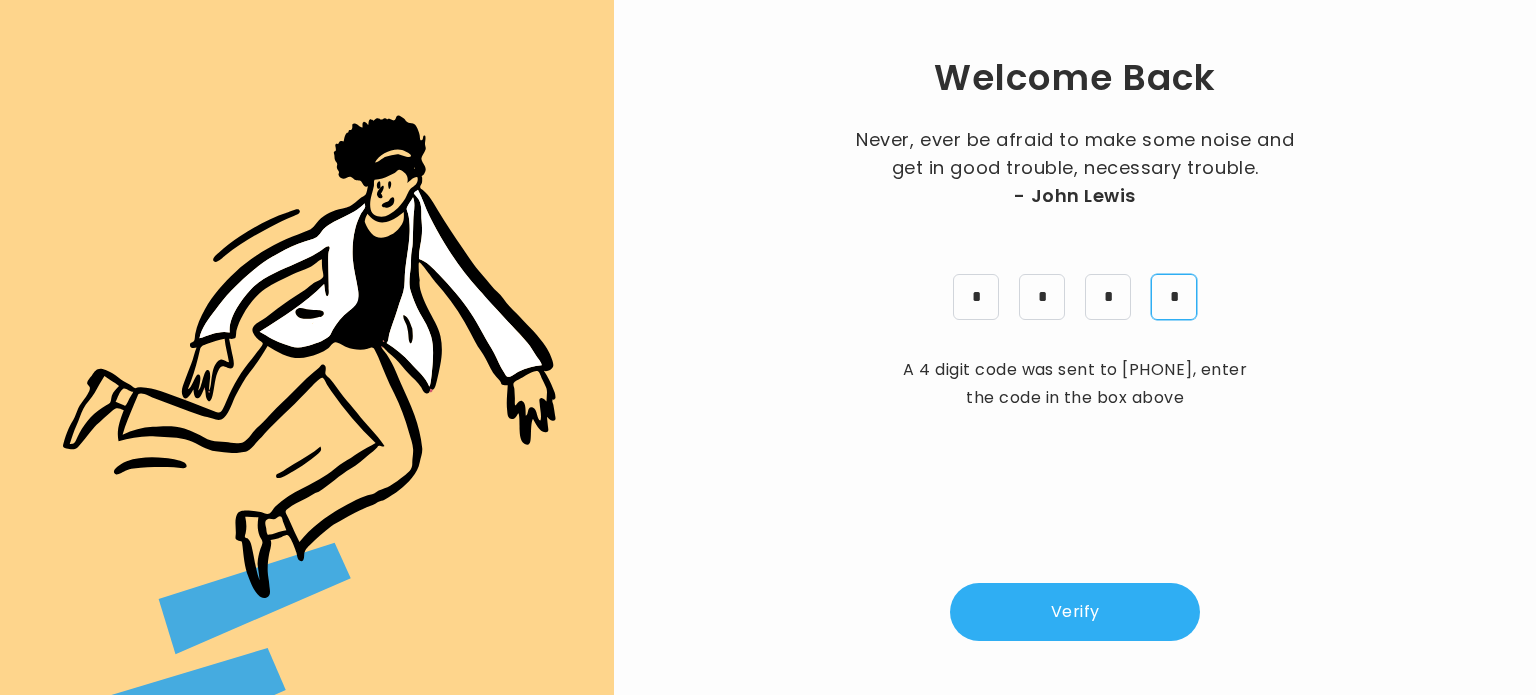 type on "*" 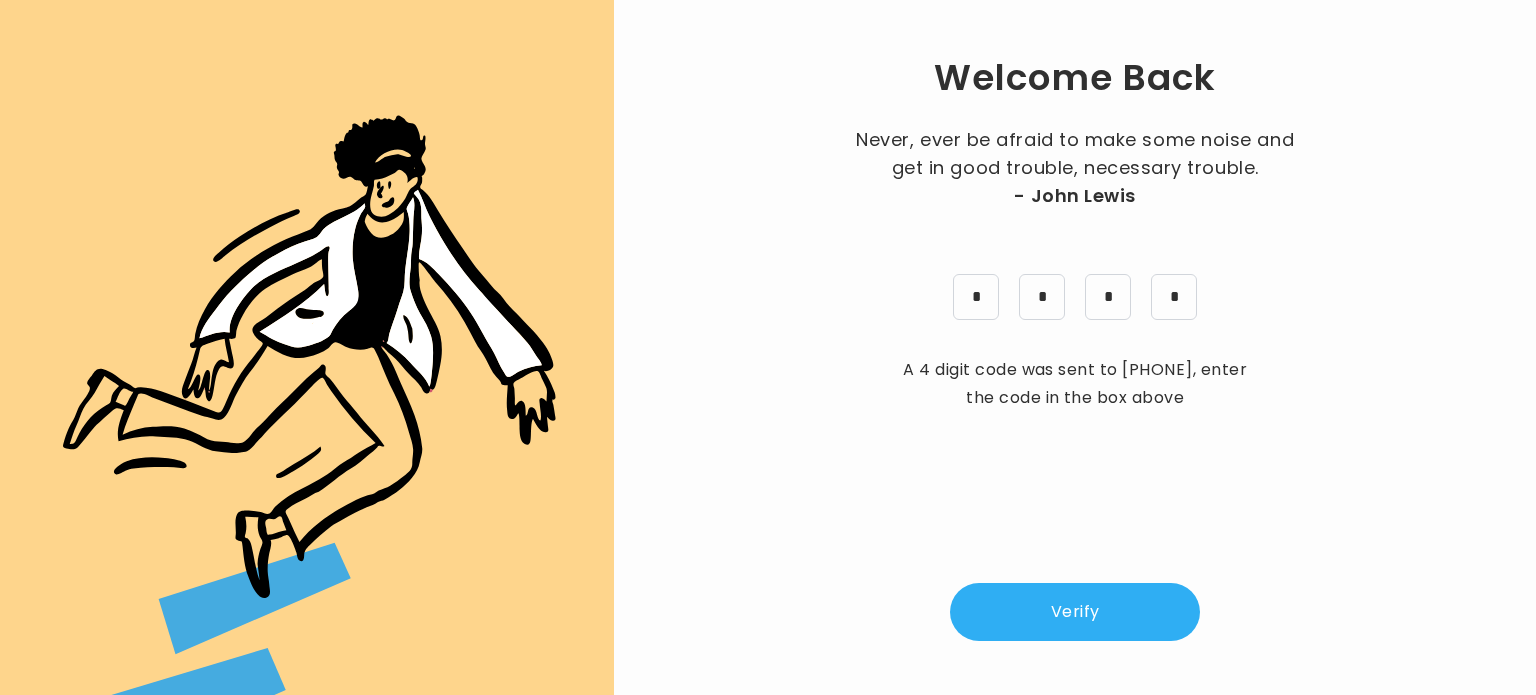 click on "Verify" at bounding box center [1075, 612] 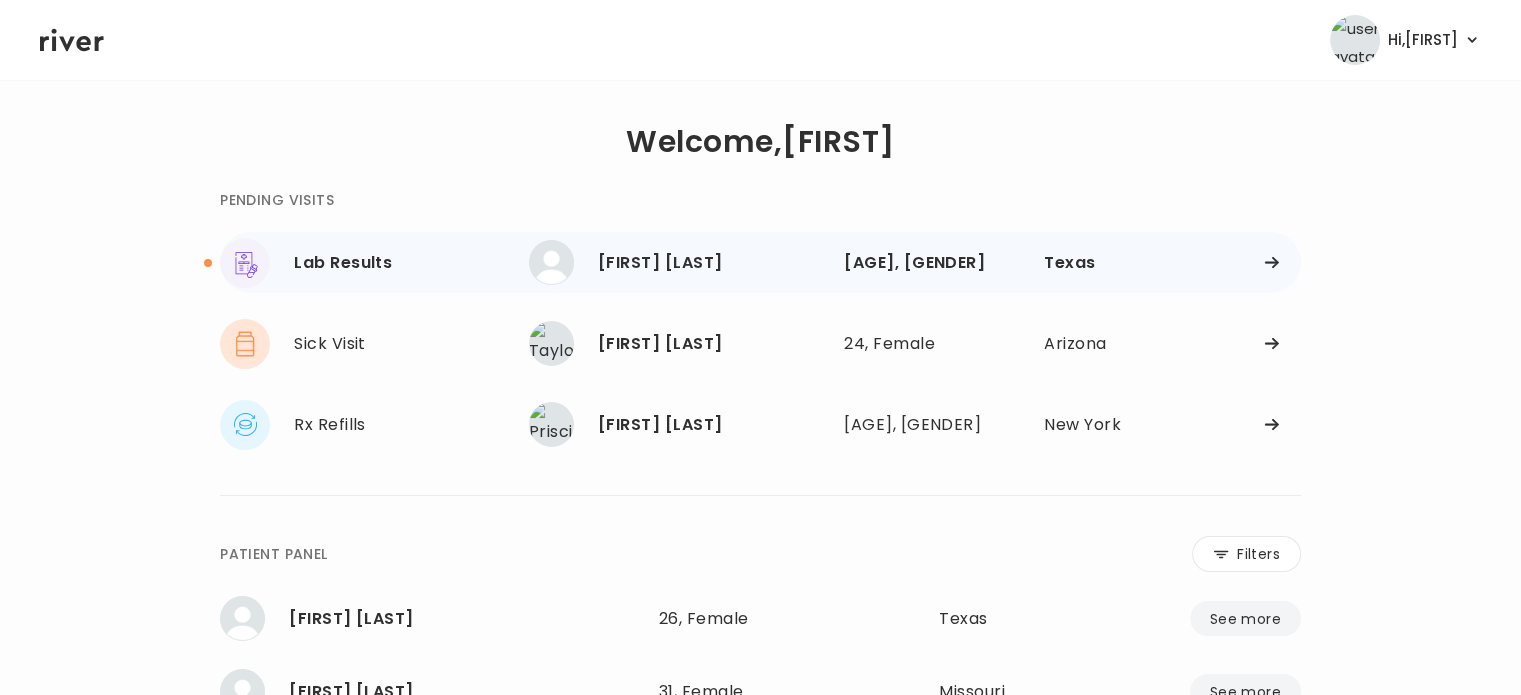 click on "Kyle Macaluso" at bounding box center [713, 263] 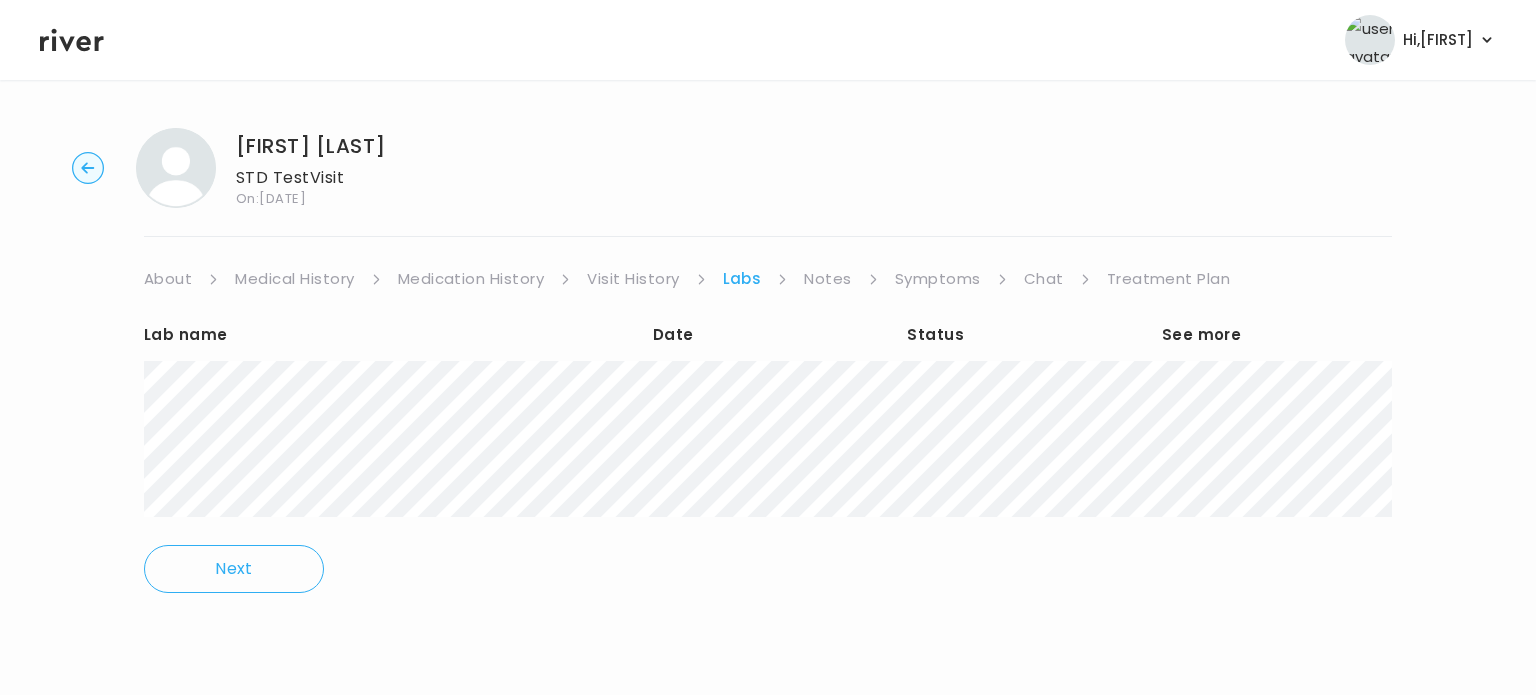 click on "Treatment Plan" at bounding box center (1169, 279) 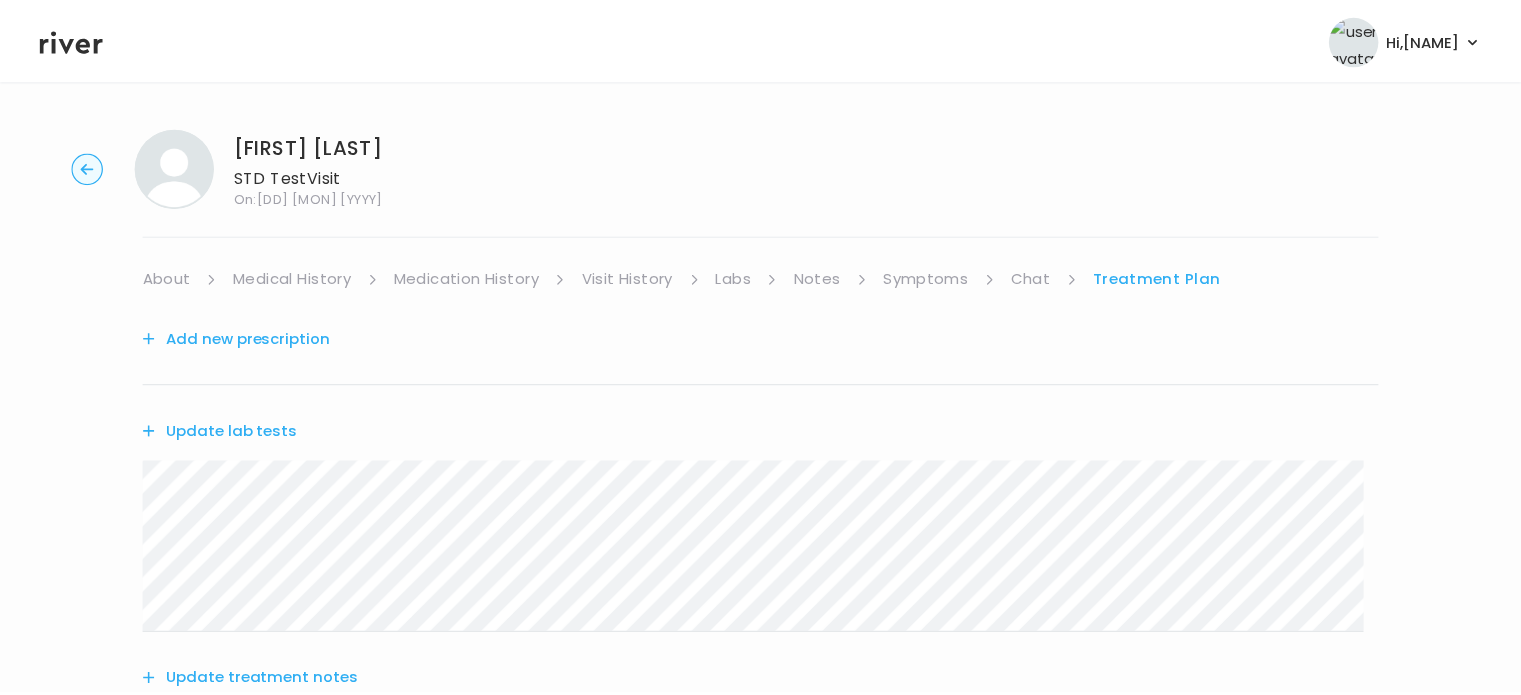 scroll, scrollTop: 0, scrollLeft: 0, axis: both 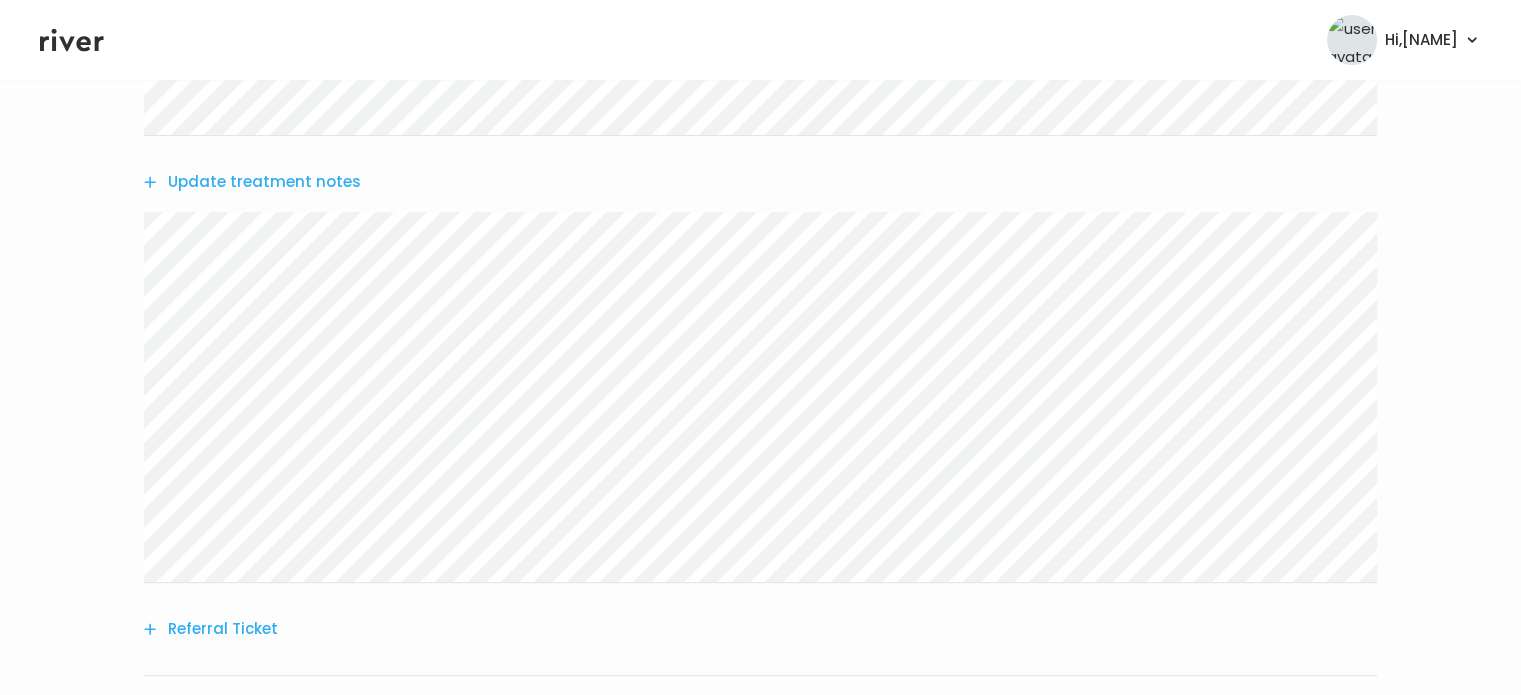 click on "Update treatment notes" at bounding box center [252, 182] 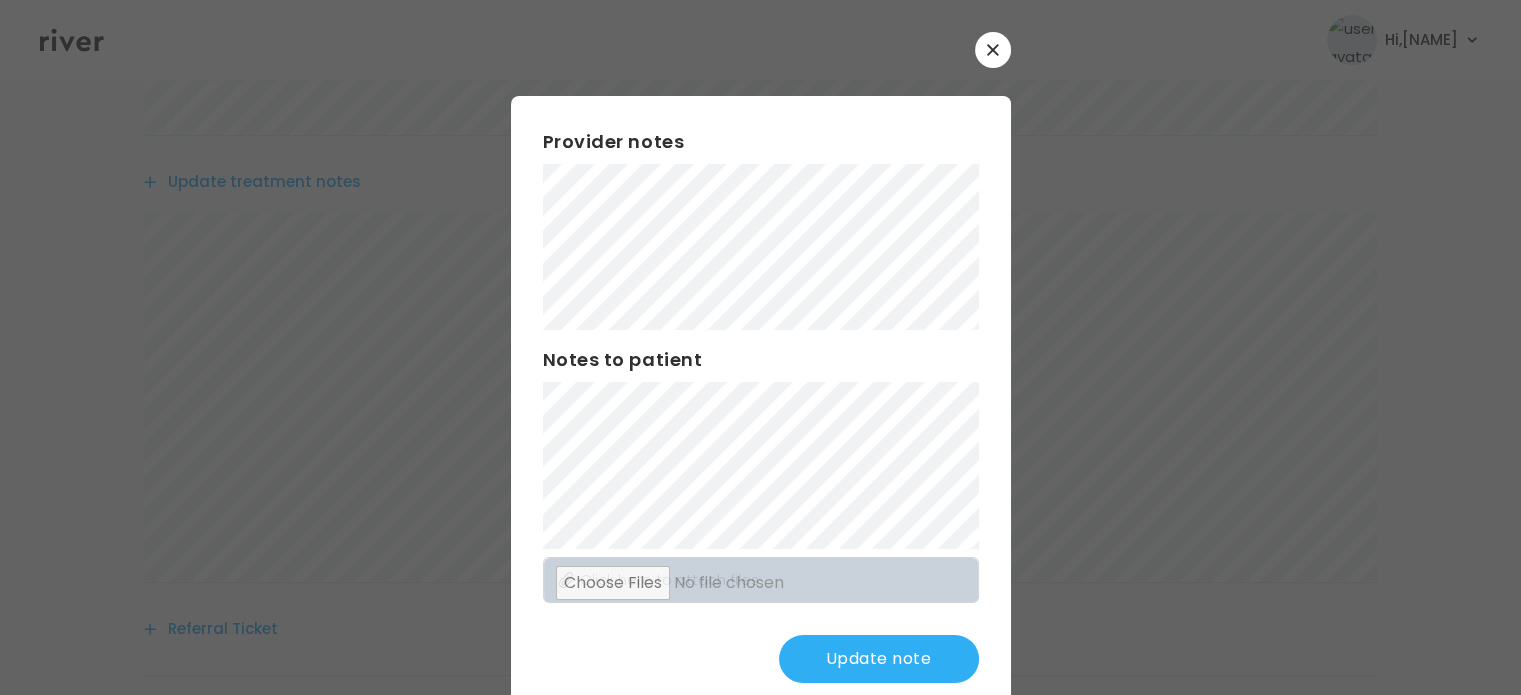 click on "Update note" at bounding box center (879, 659) 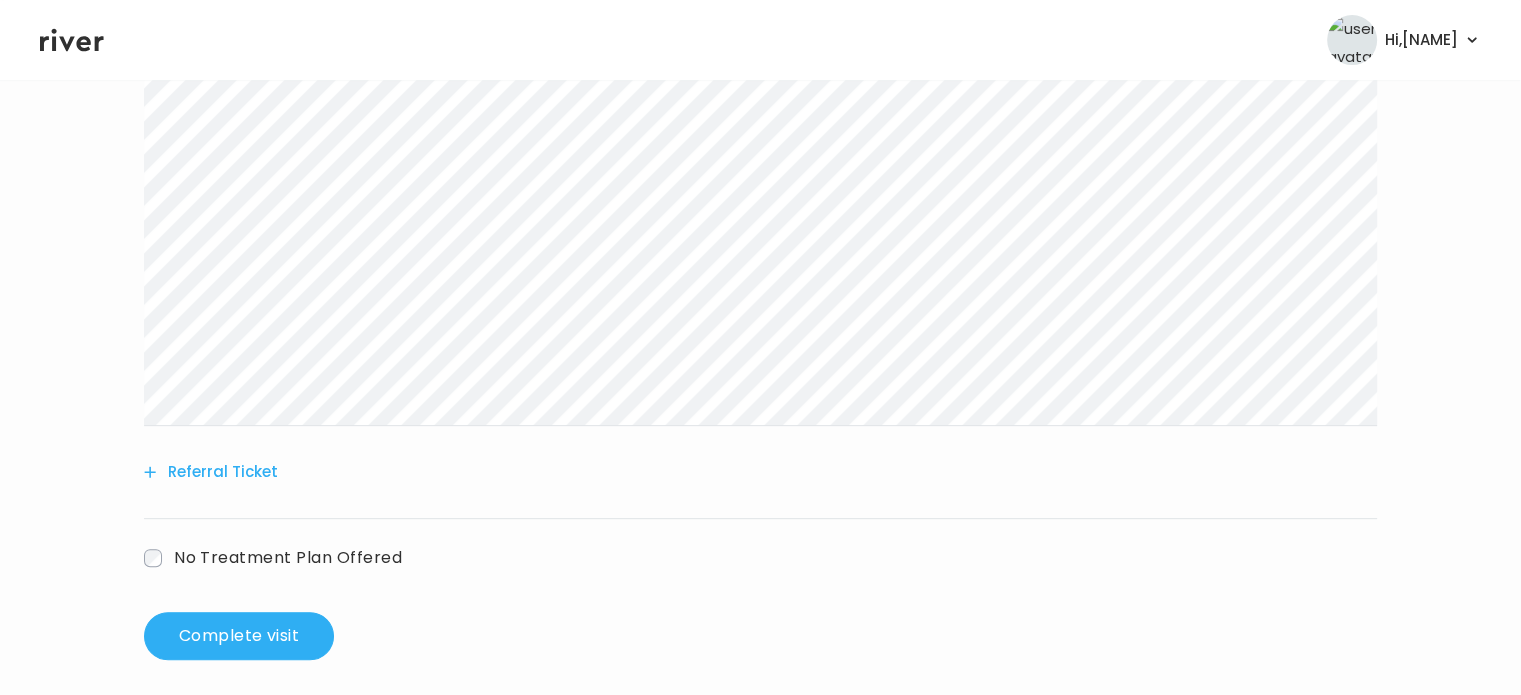 scroll, scrollTop: 668, scrollLeft: 0, axis: vertical 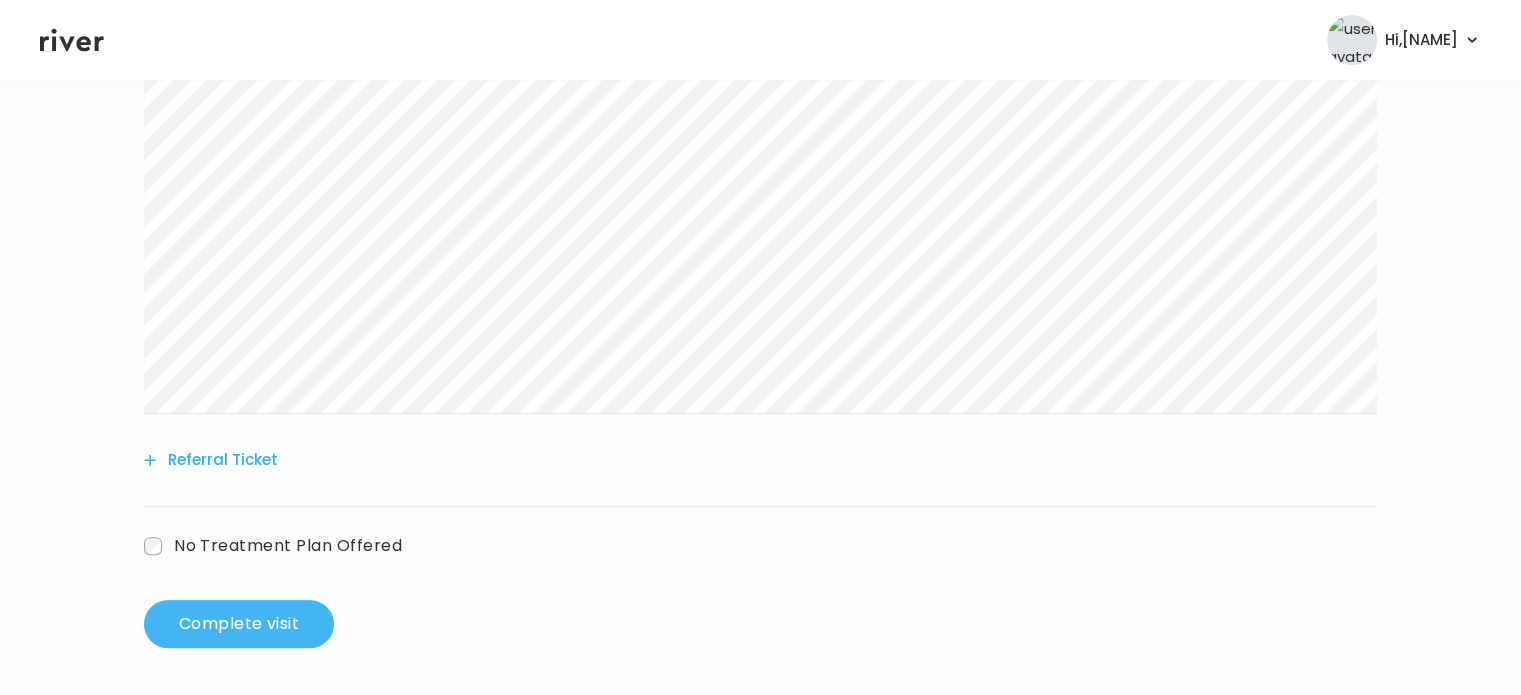 click on "Complete visit" at bounding box center [239, 624] 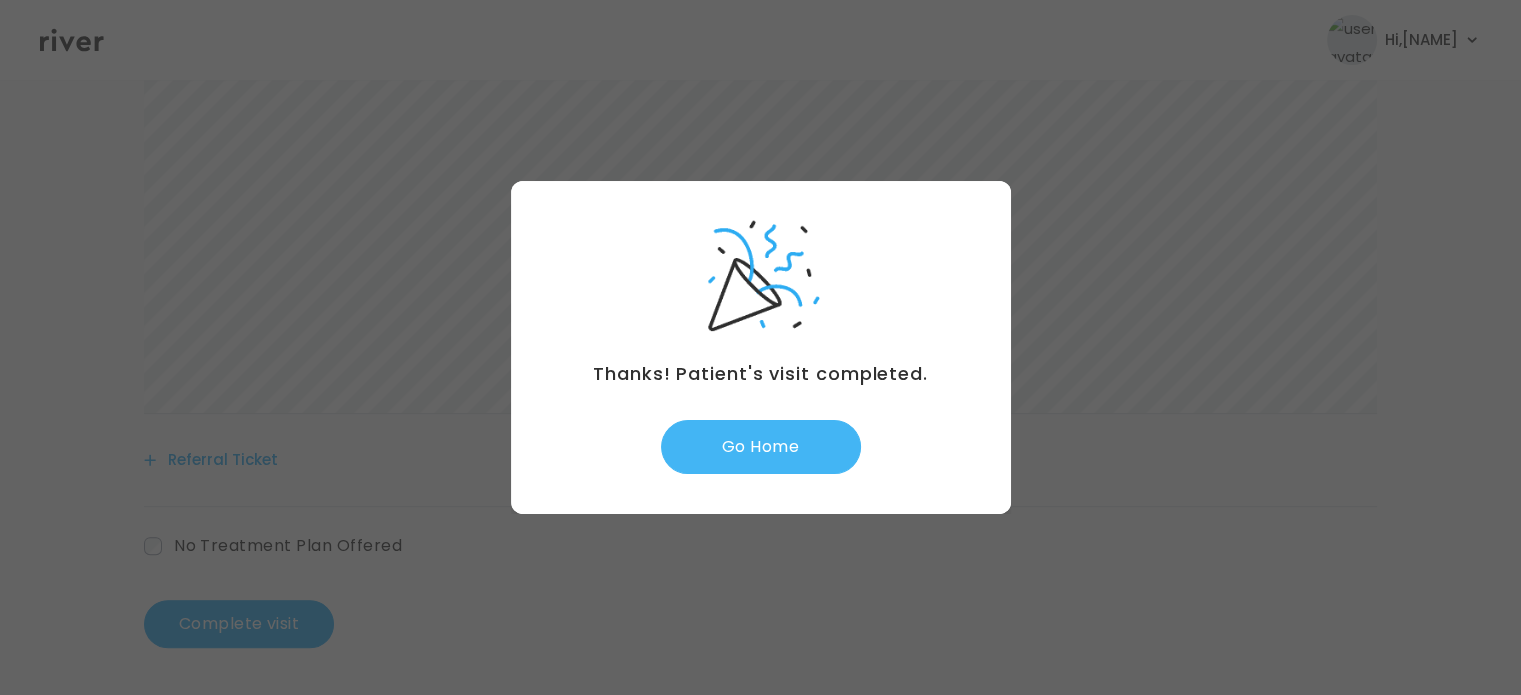 click on "Go Home" at bounding box center [761, 447] 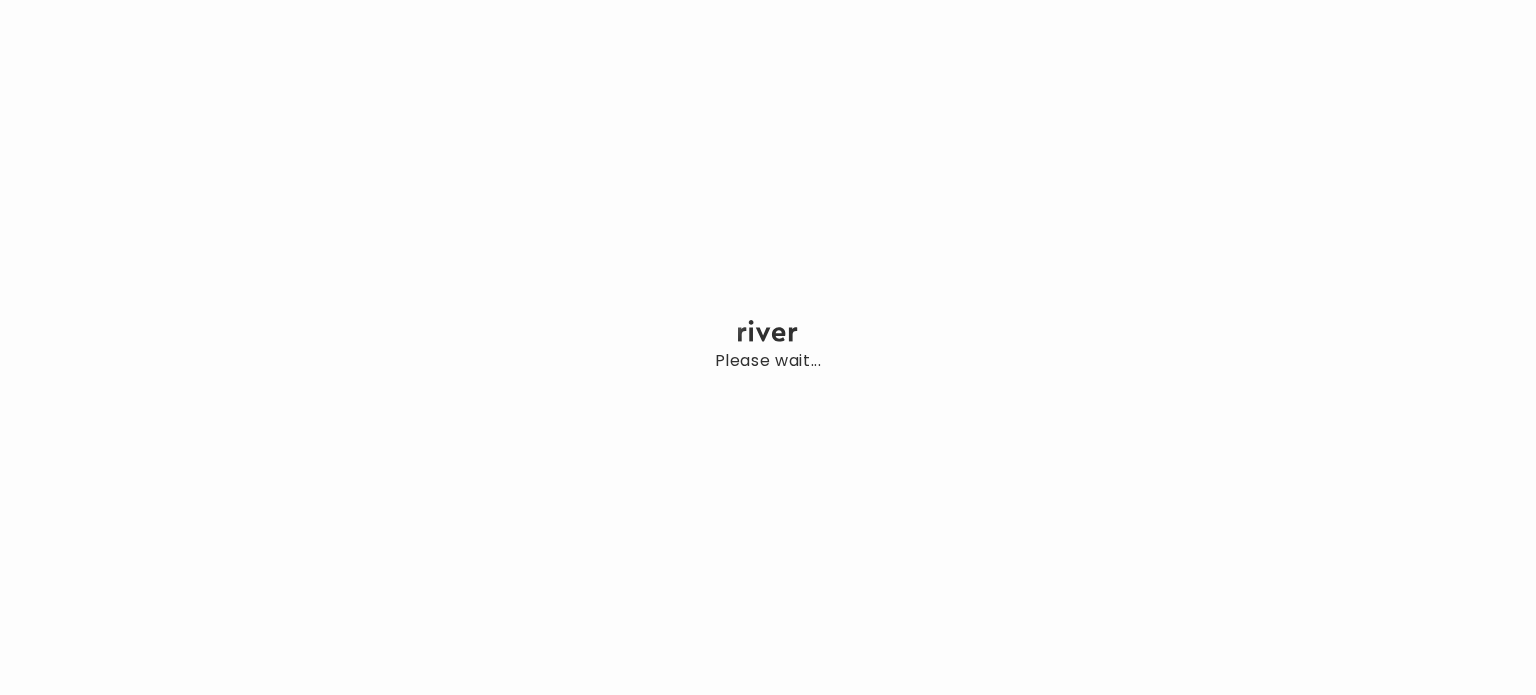 scroll, scrollTop: 0, scrollLeft: 0, axis: both 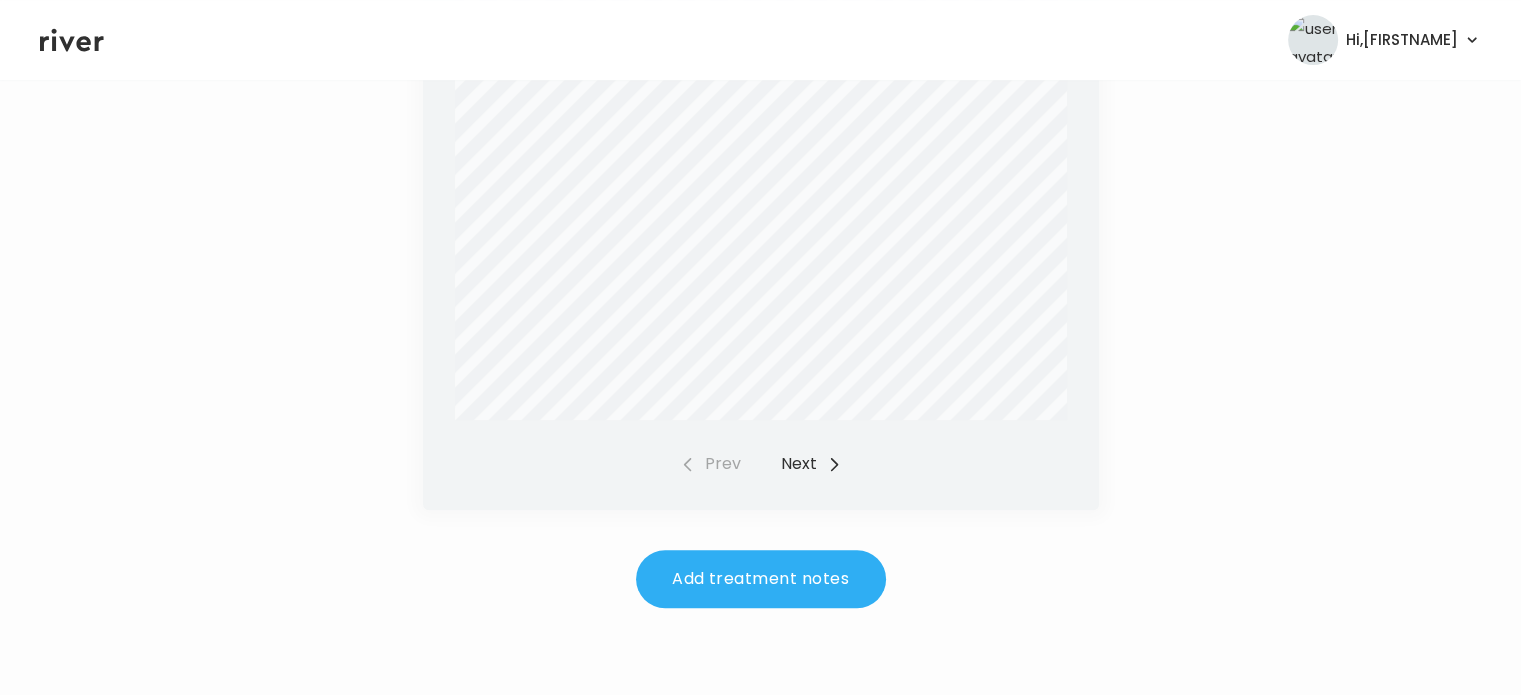 click on "Next" at bounding box center [811, 464] 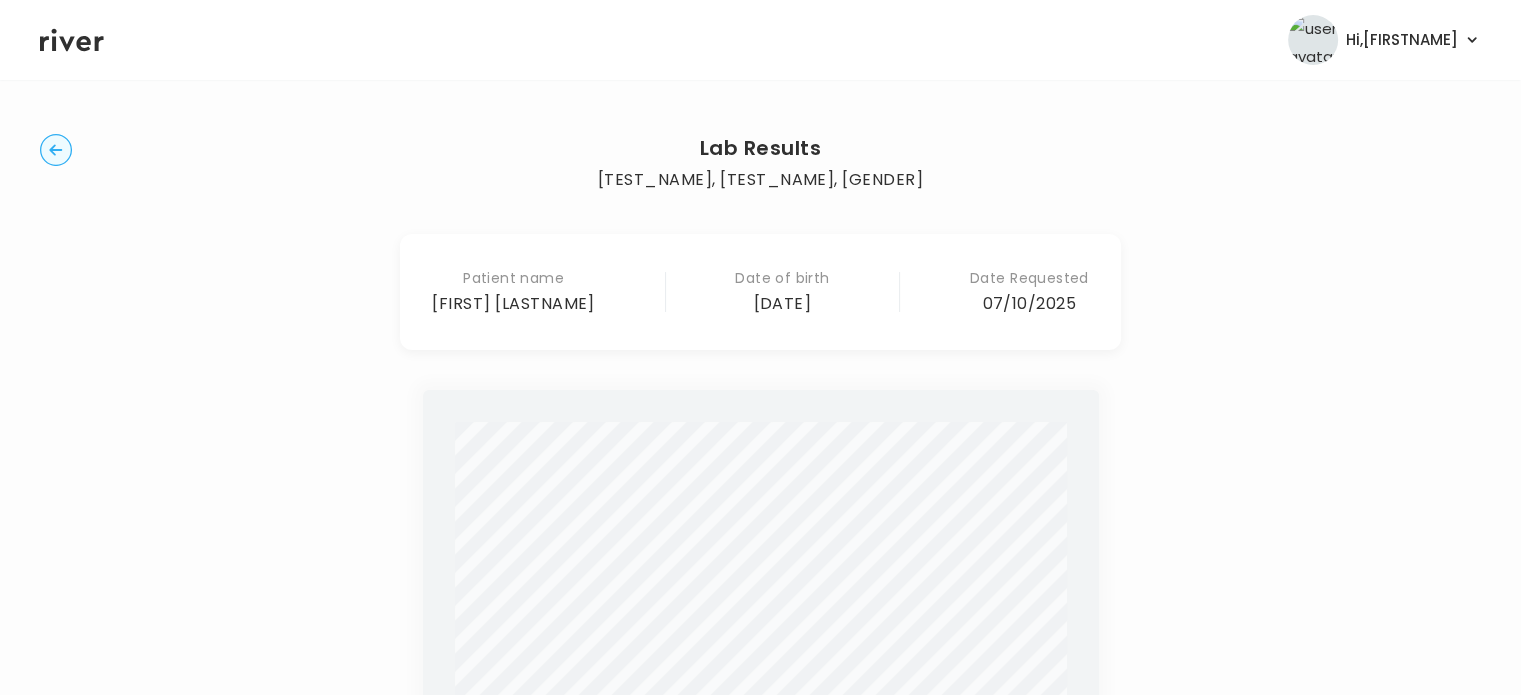 scroll, scrollTop: 0, scrollLeft: 0, axis: both 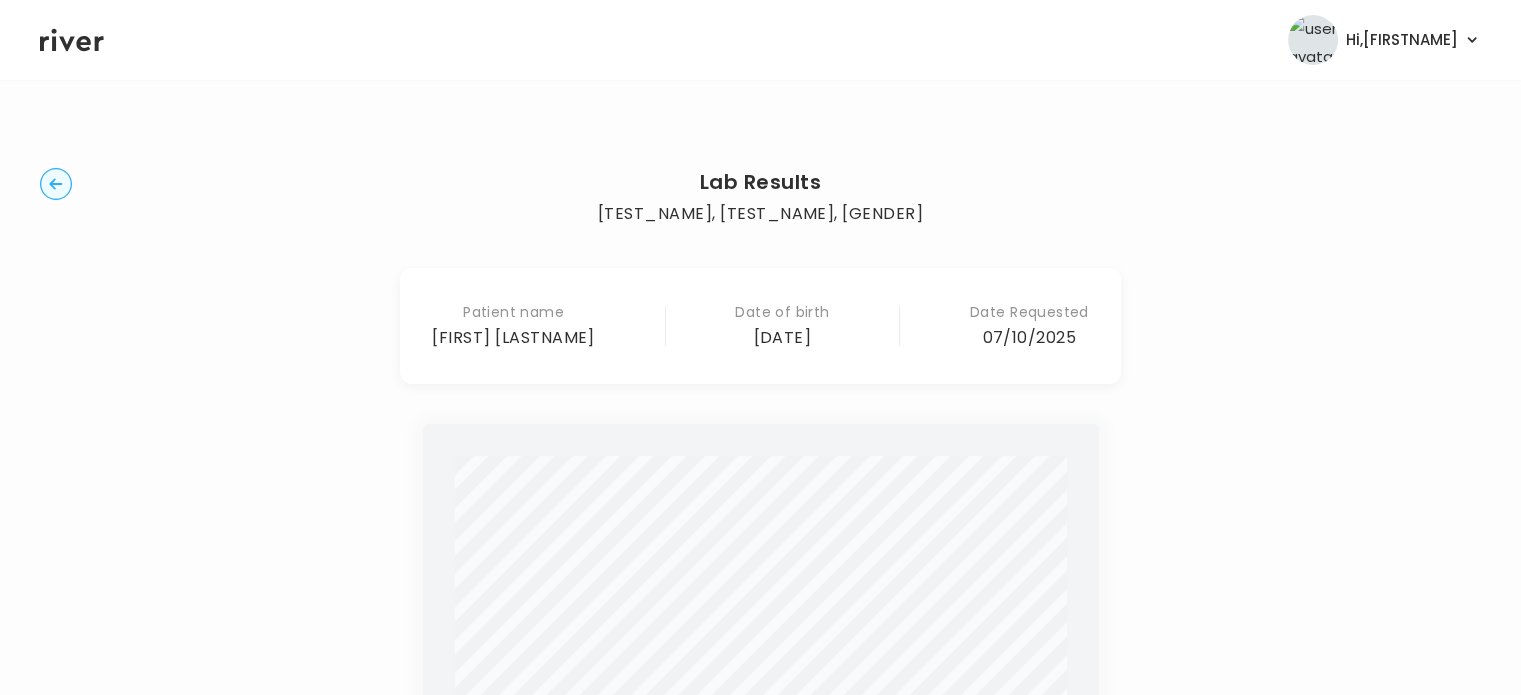 click 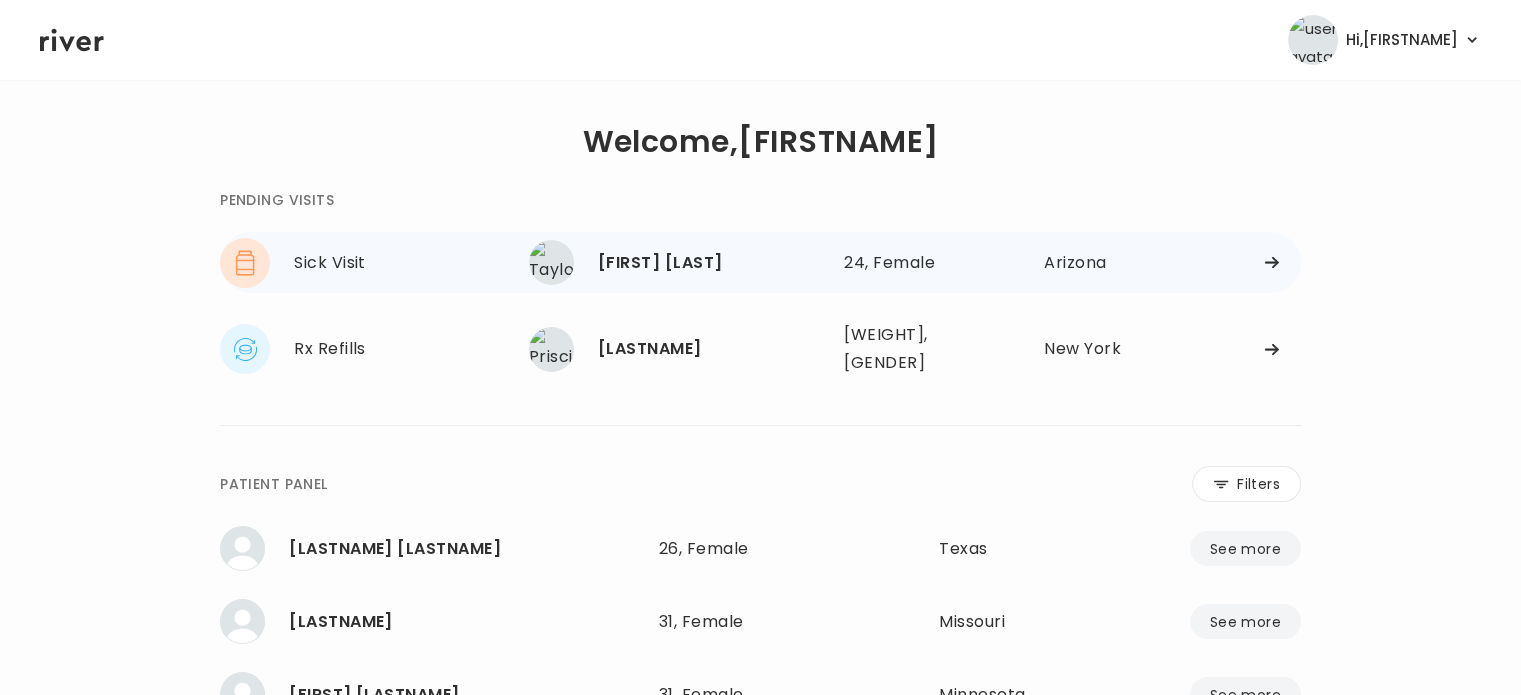 click on "[FIRST] [LAST]" at bounding box center [713, 263] 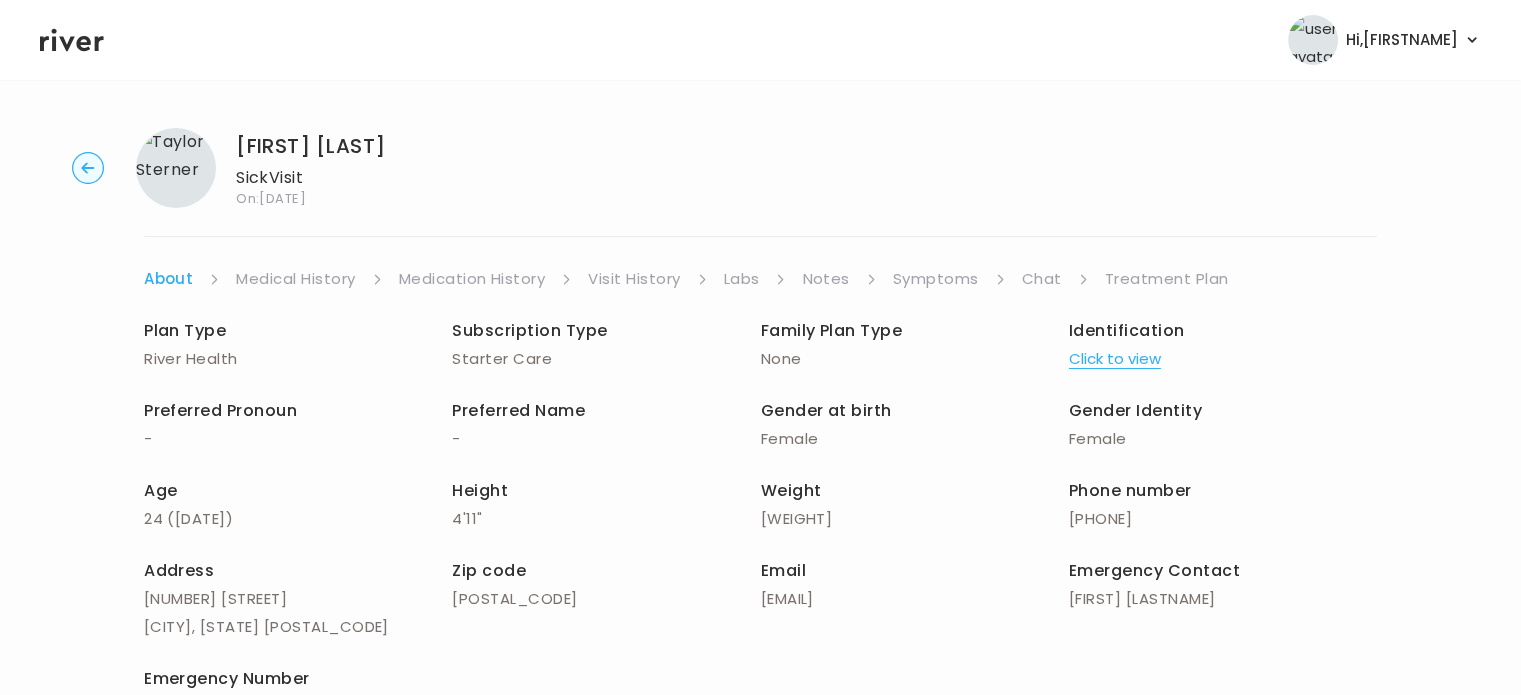 click on "Click to view" at bounding box center (1115, 359) 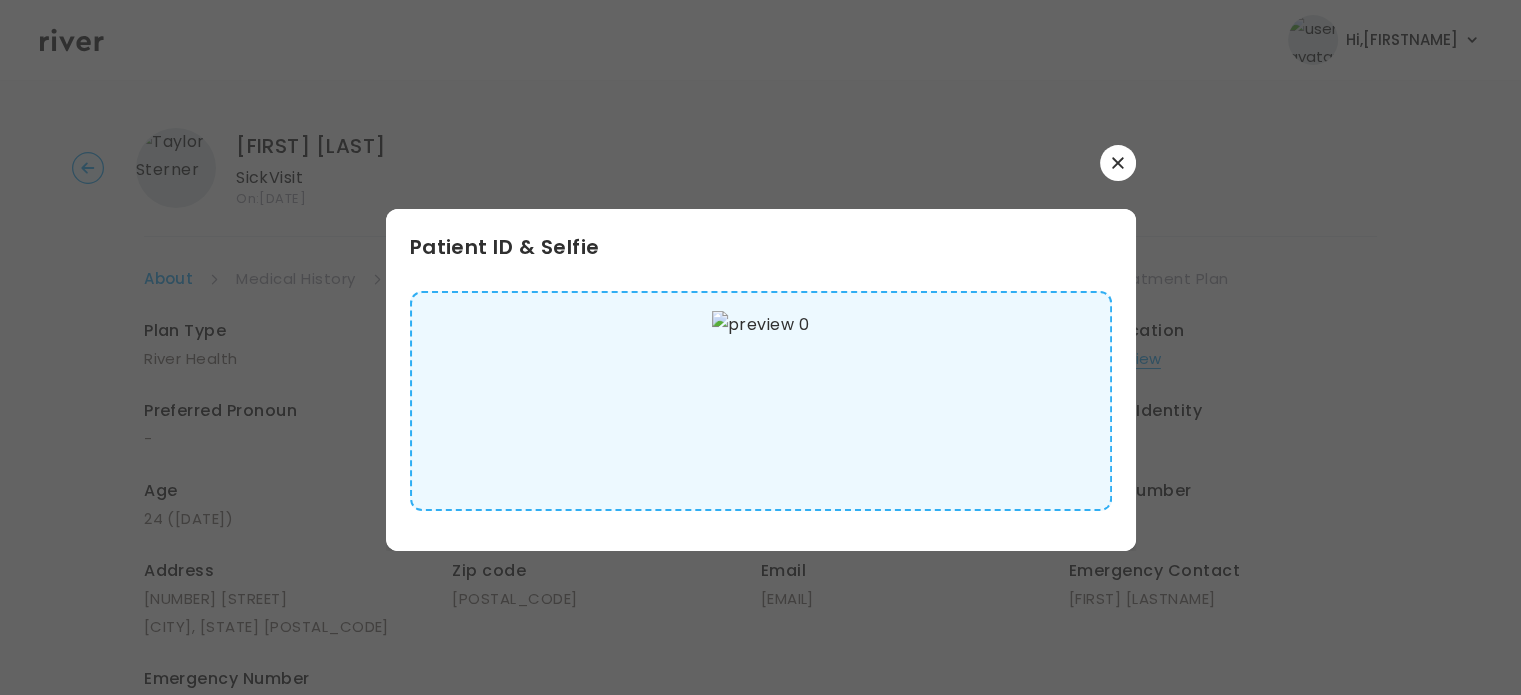 click 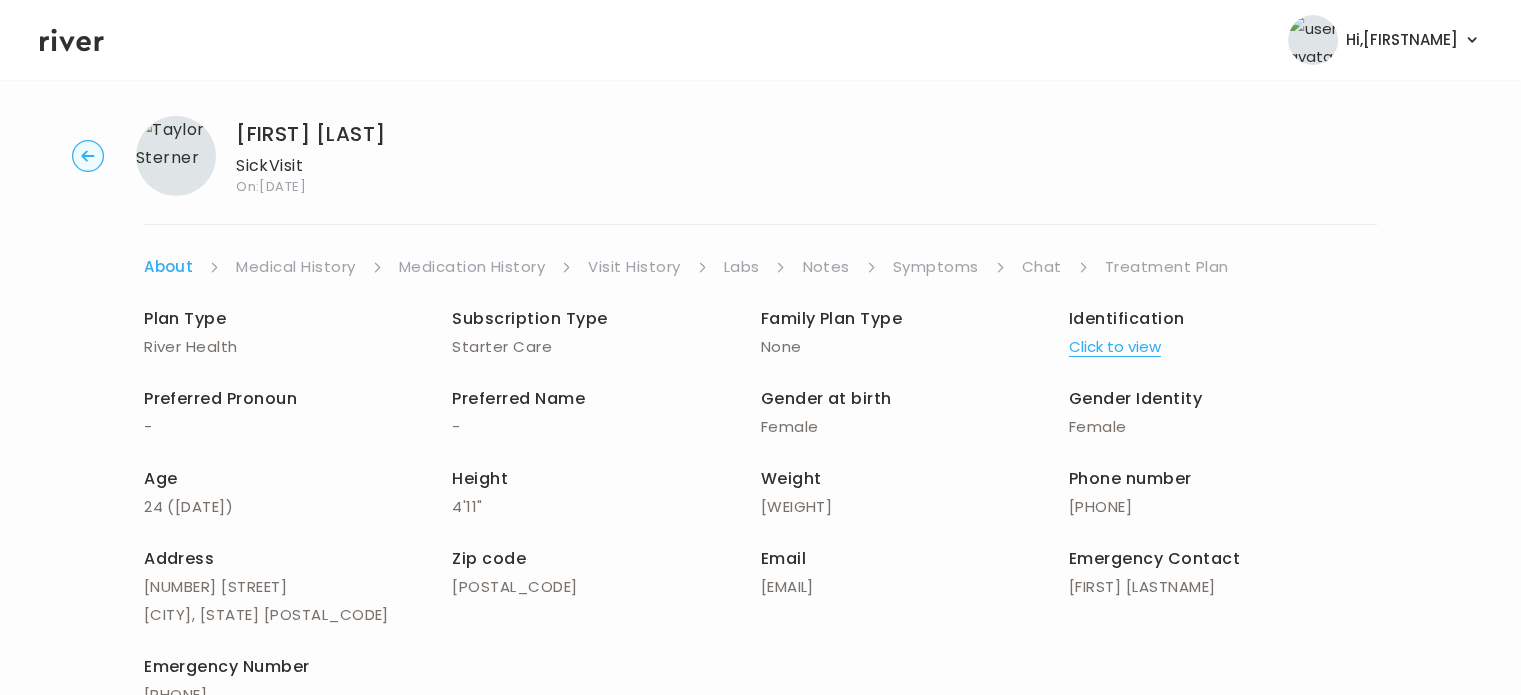 scroll, scrollTop: 0, scrollLeft: 0, axis: both 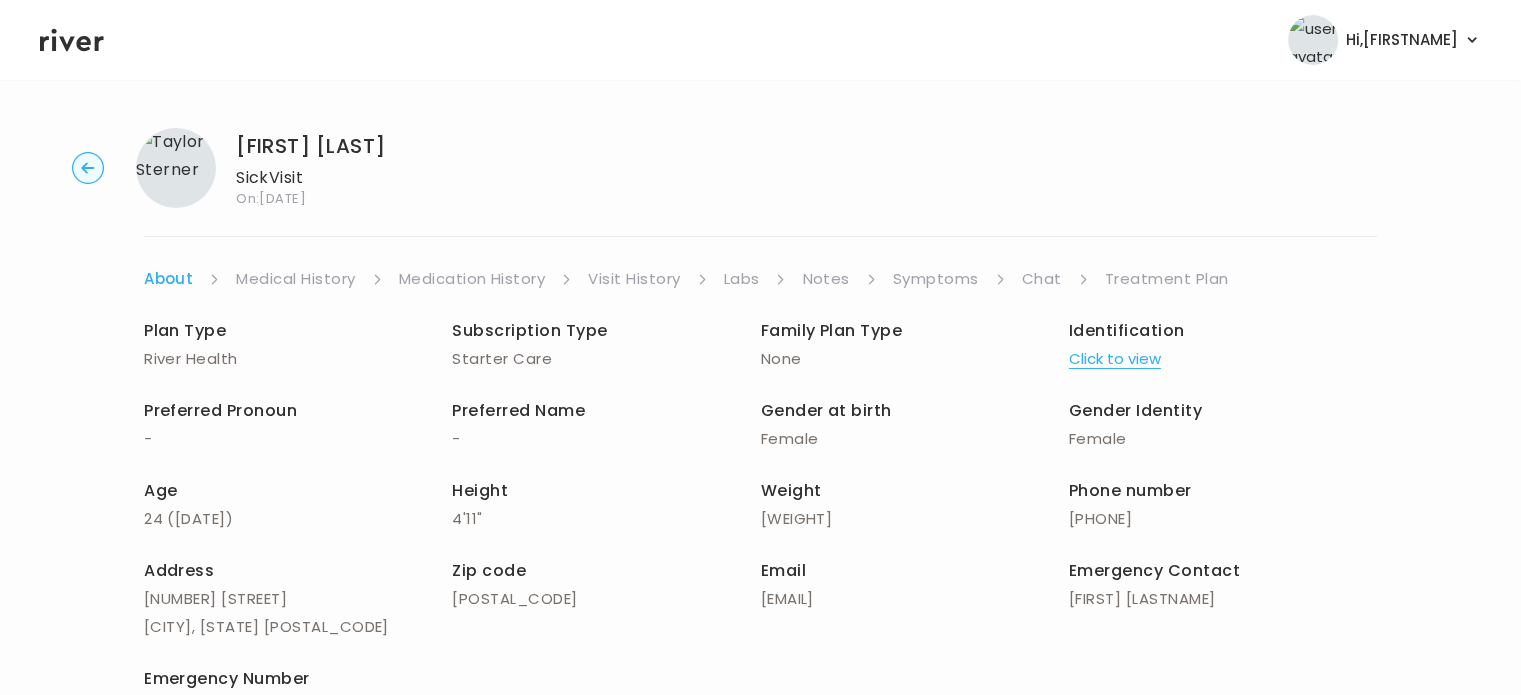 click on "Medical History" at bounding box center (295, 279) 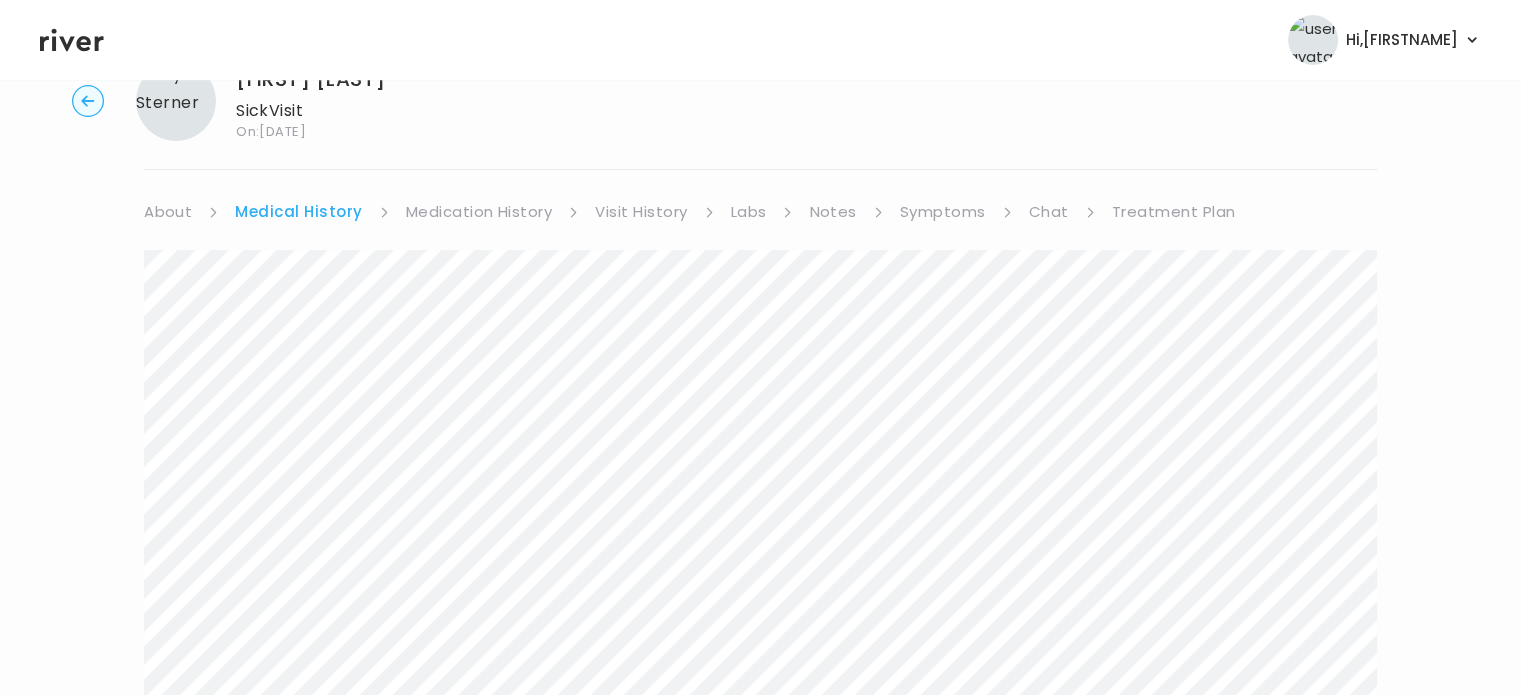 scroll, scrollTop: 0, scrollLeft: 0, axis: both 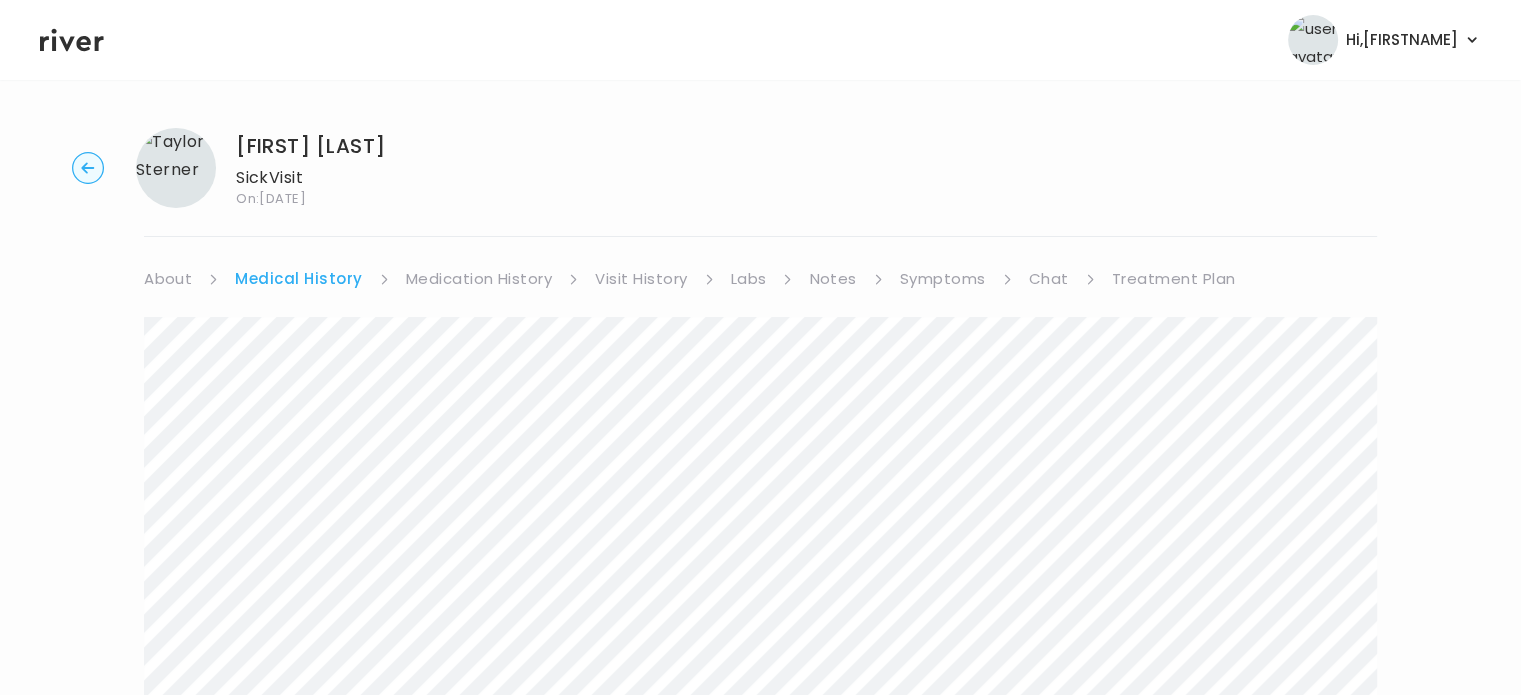 click on "Medication History" at bounding box center [479, 279] 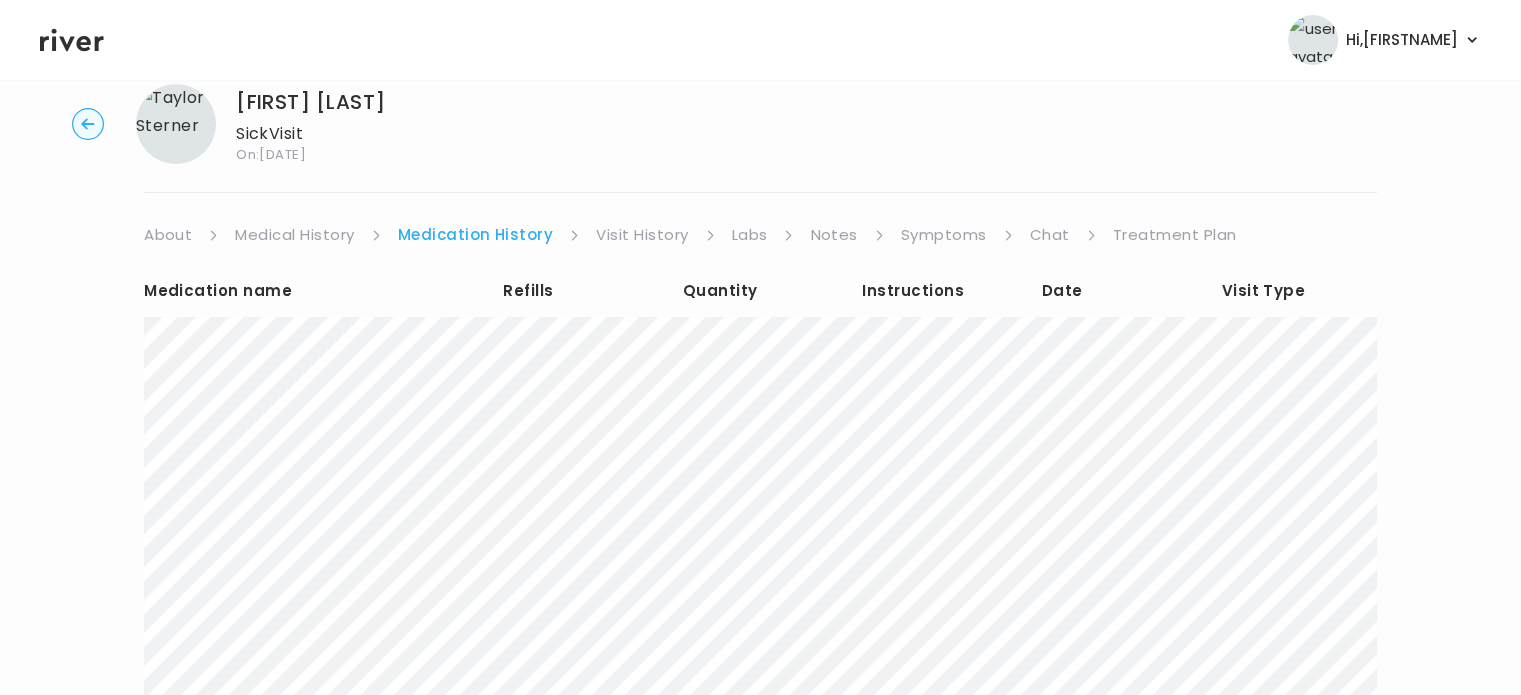 scroll, scrollTop: 0, scrollLeft: 0, axis: both 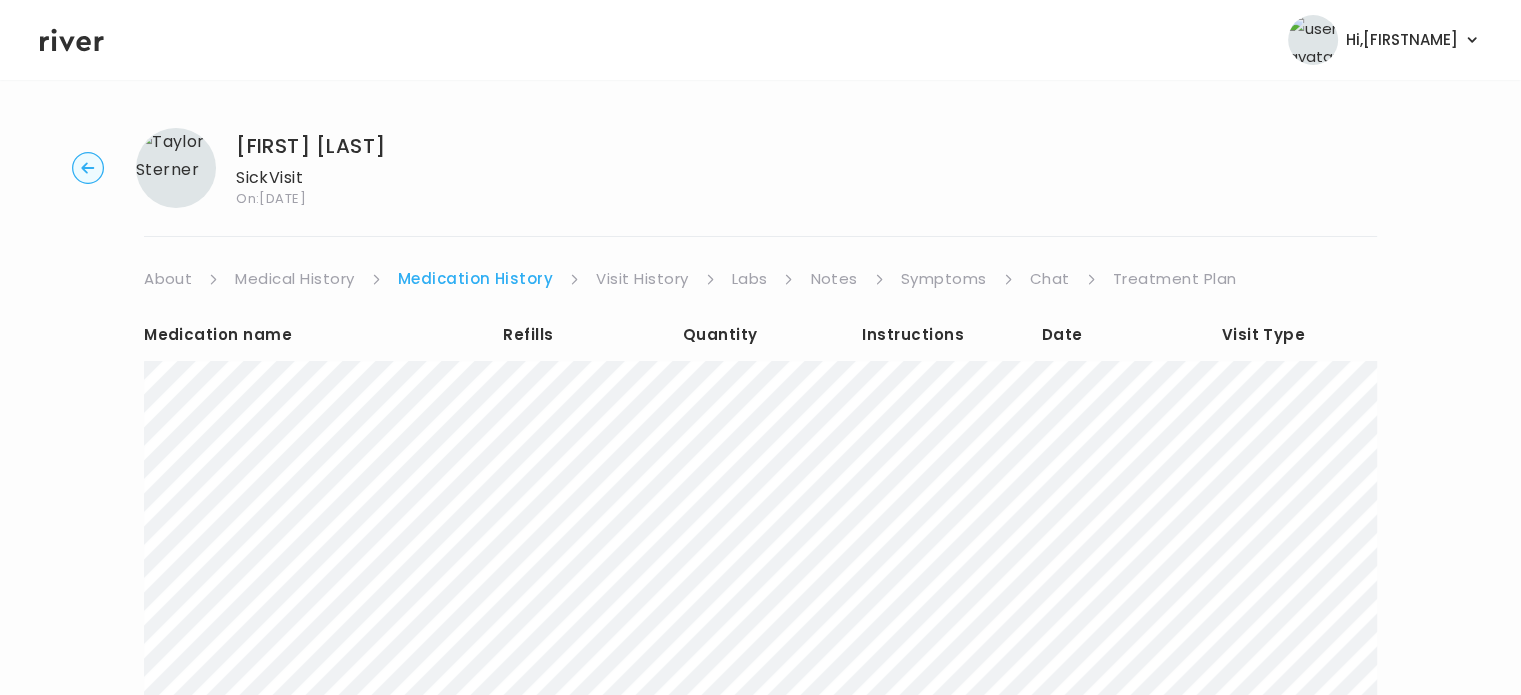 click on "Visit History" at bounding box center [642, 279] 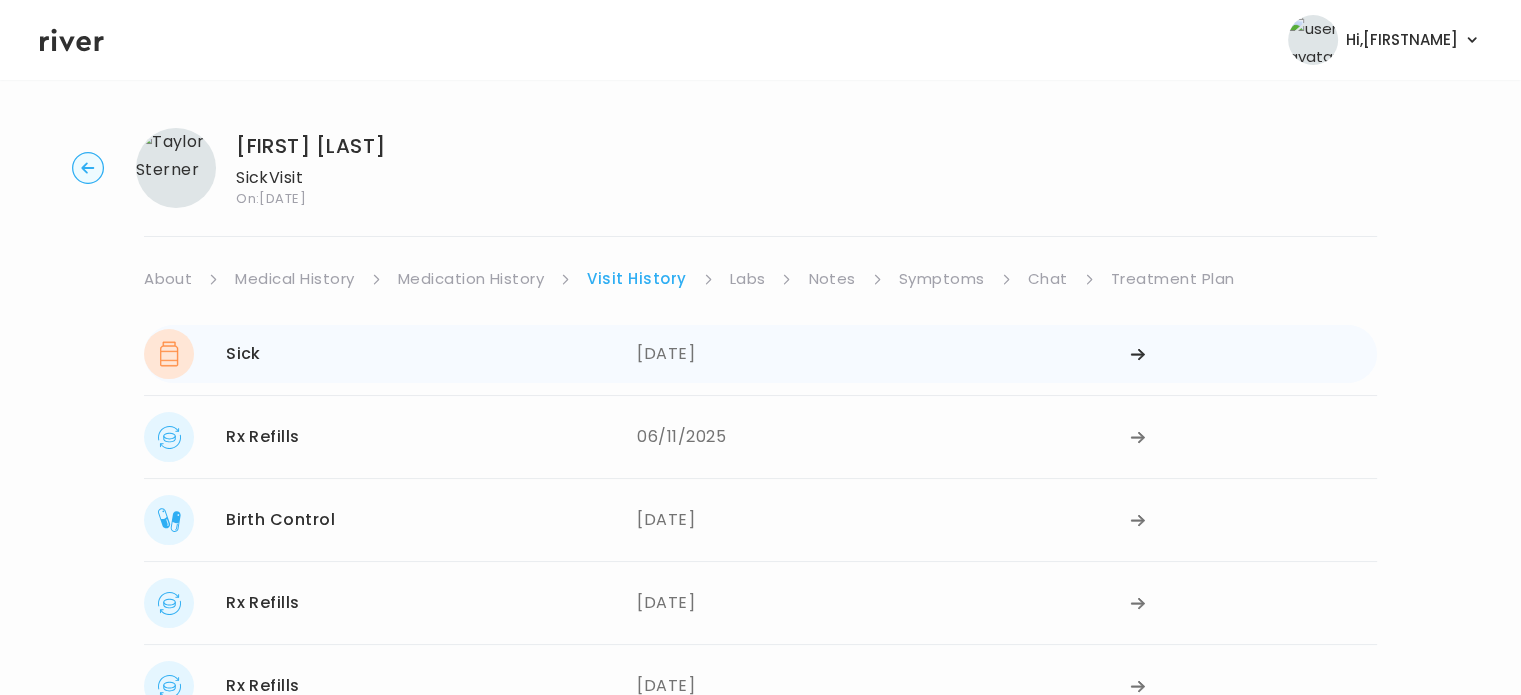 click on "07/03/2025" at bounding box center (883, 354) 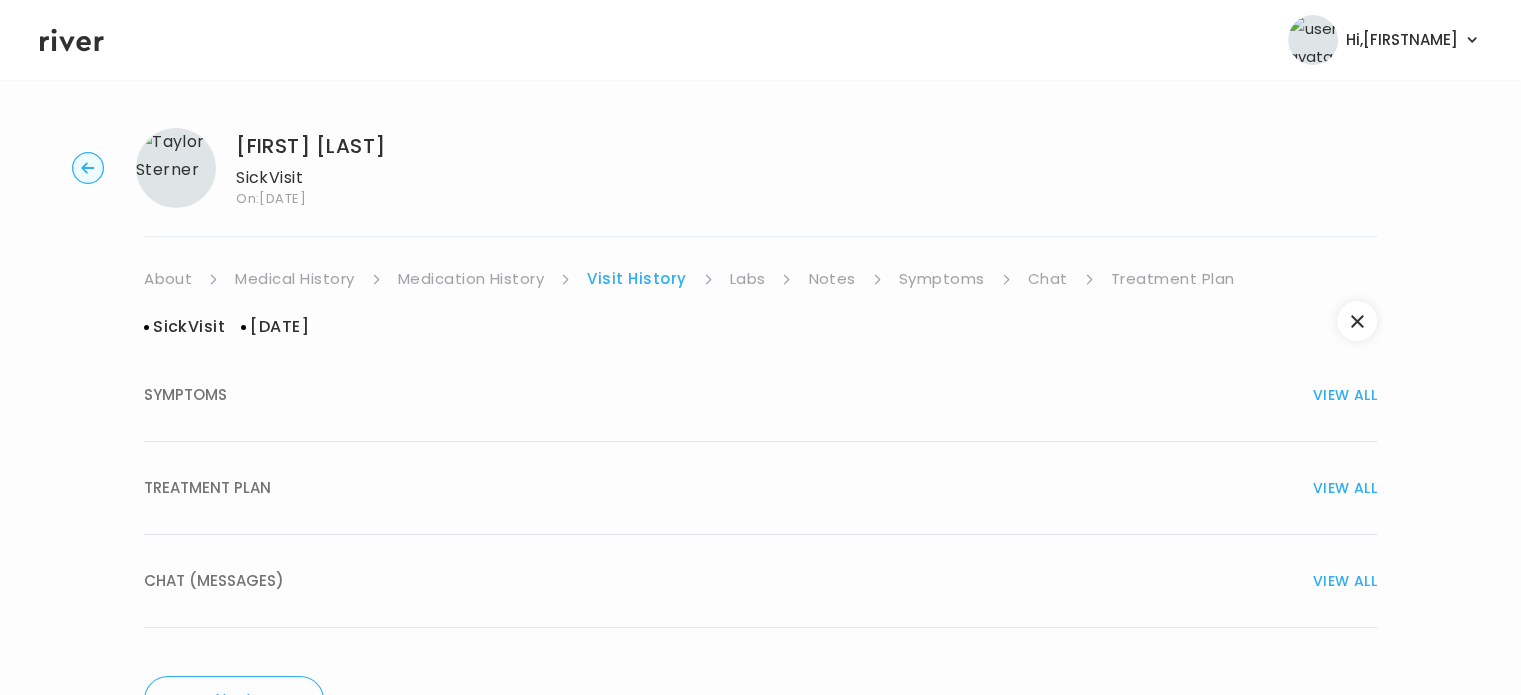 click on "TREATMENT PLAN VIEW ALL" at bounding box center (760, 488) 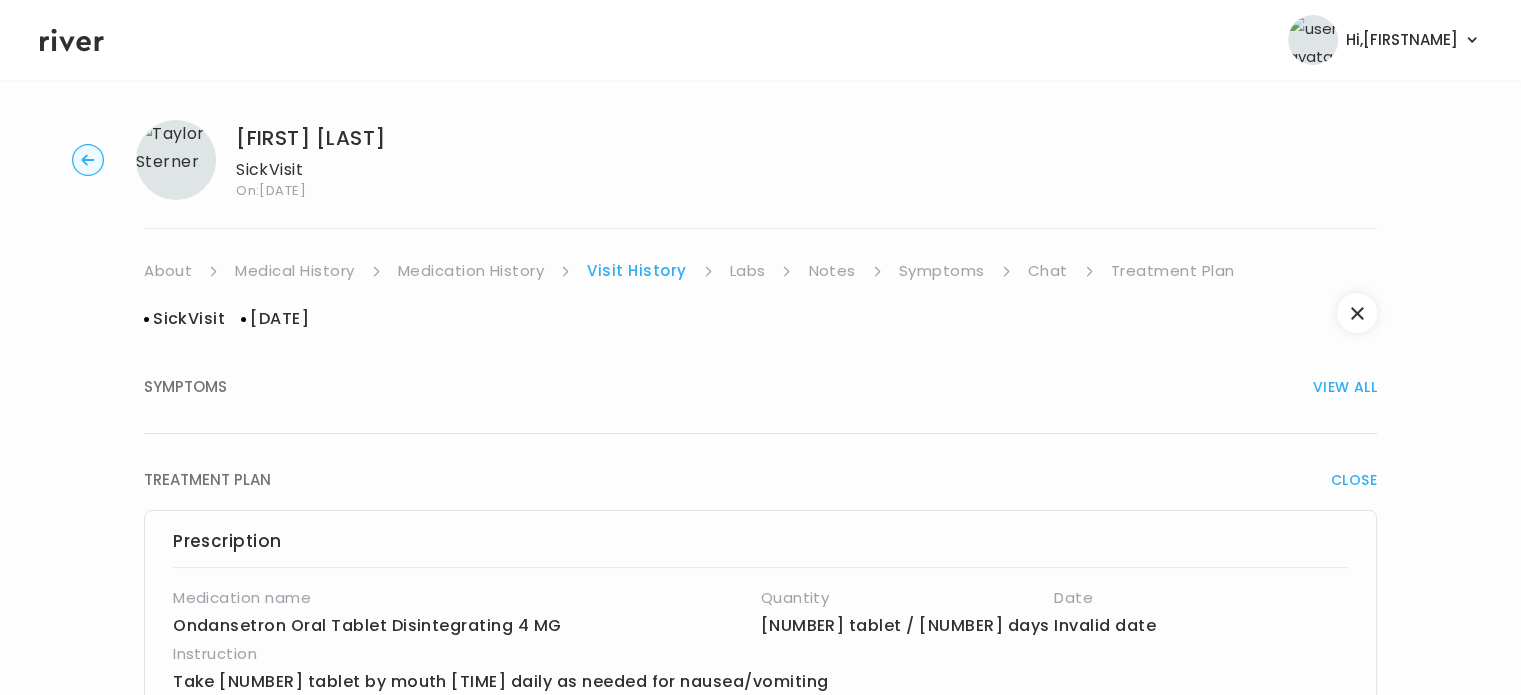 scroll, scrollTop: 0, scrollLeft: 0, axis: both 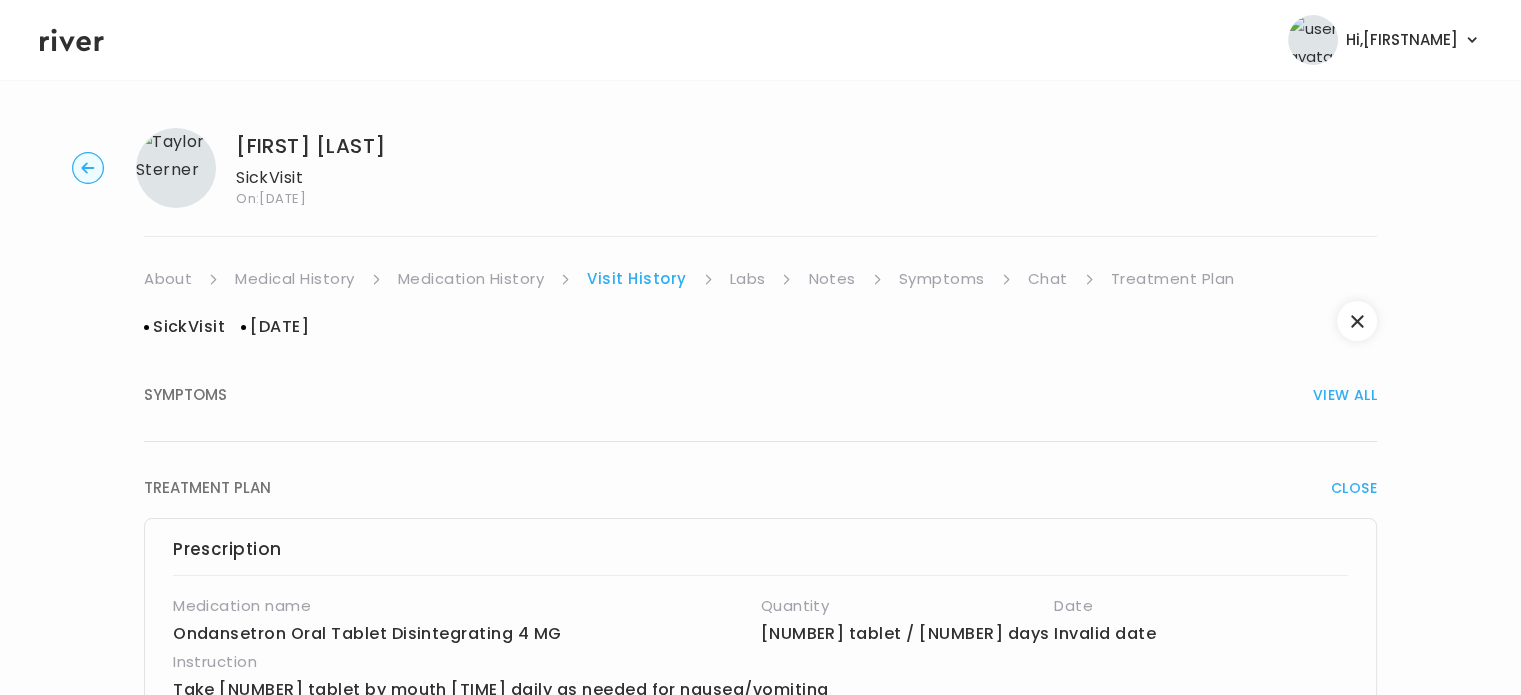 click on "Labs" at bounding box center (748, 279) 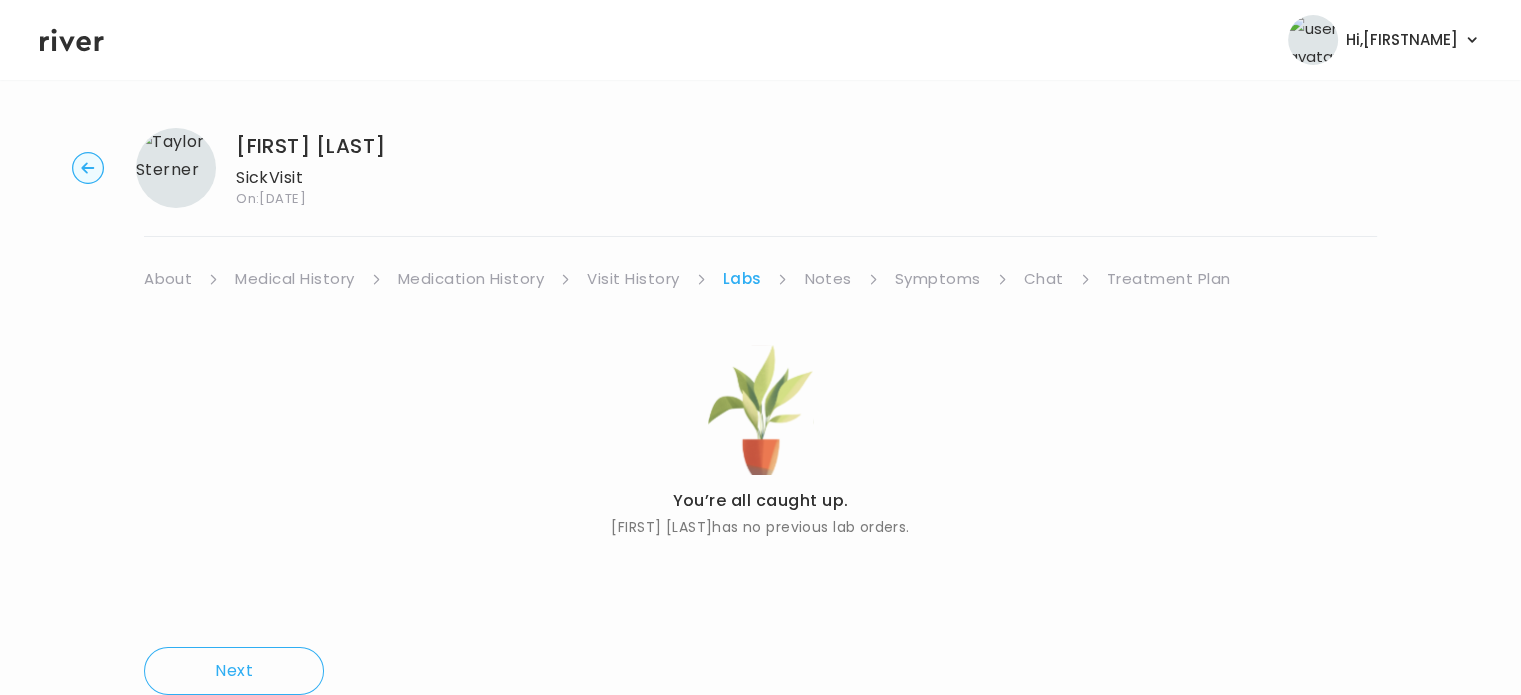 click on "Notes" at bounding box center [827, 279] 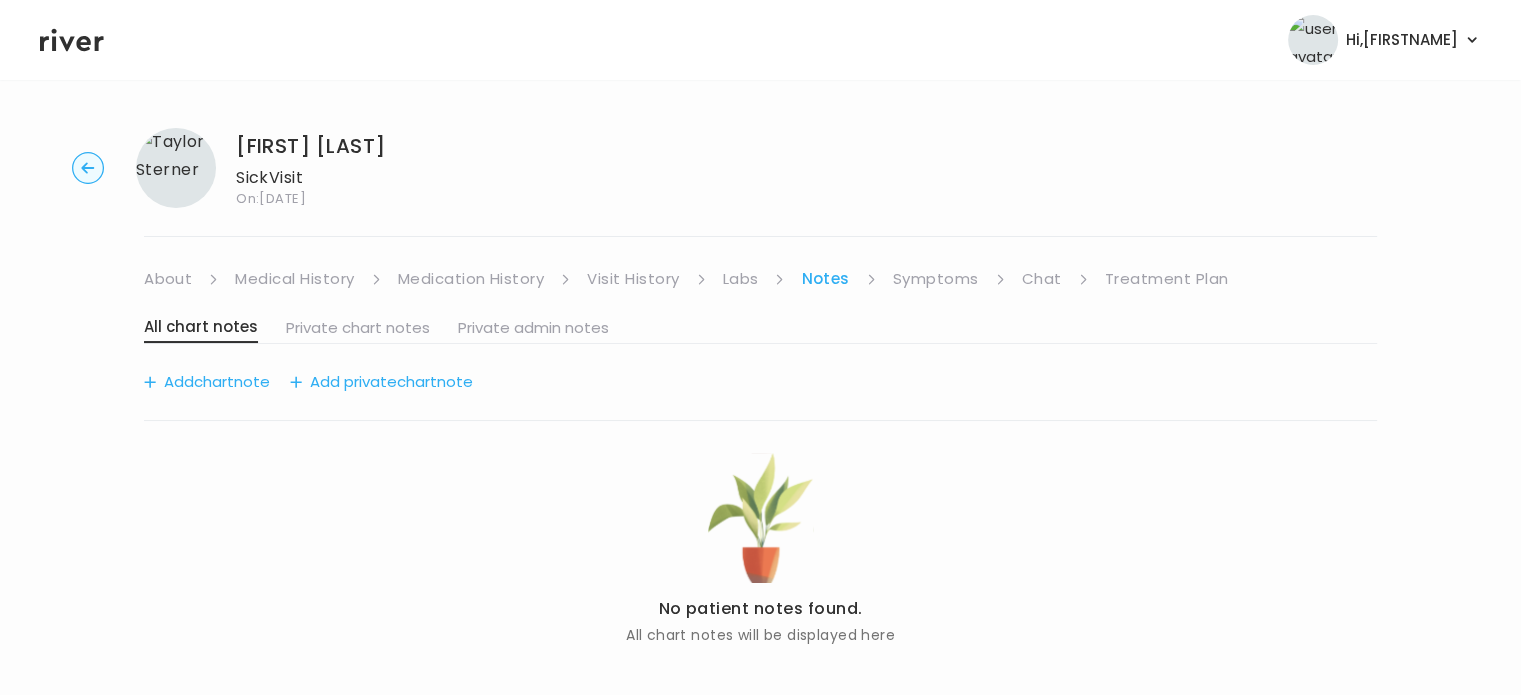click on "Symptoms" at bounding box center (936, 279) 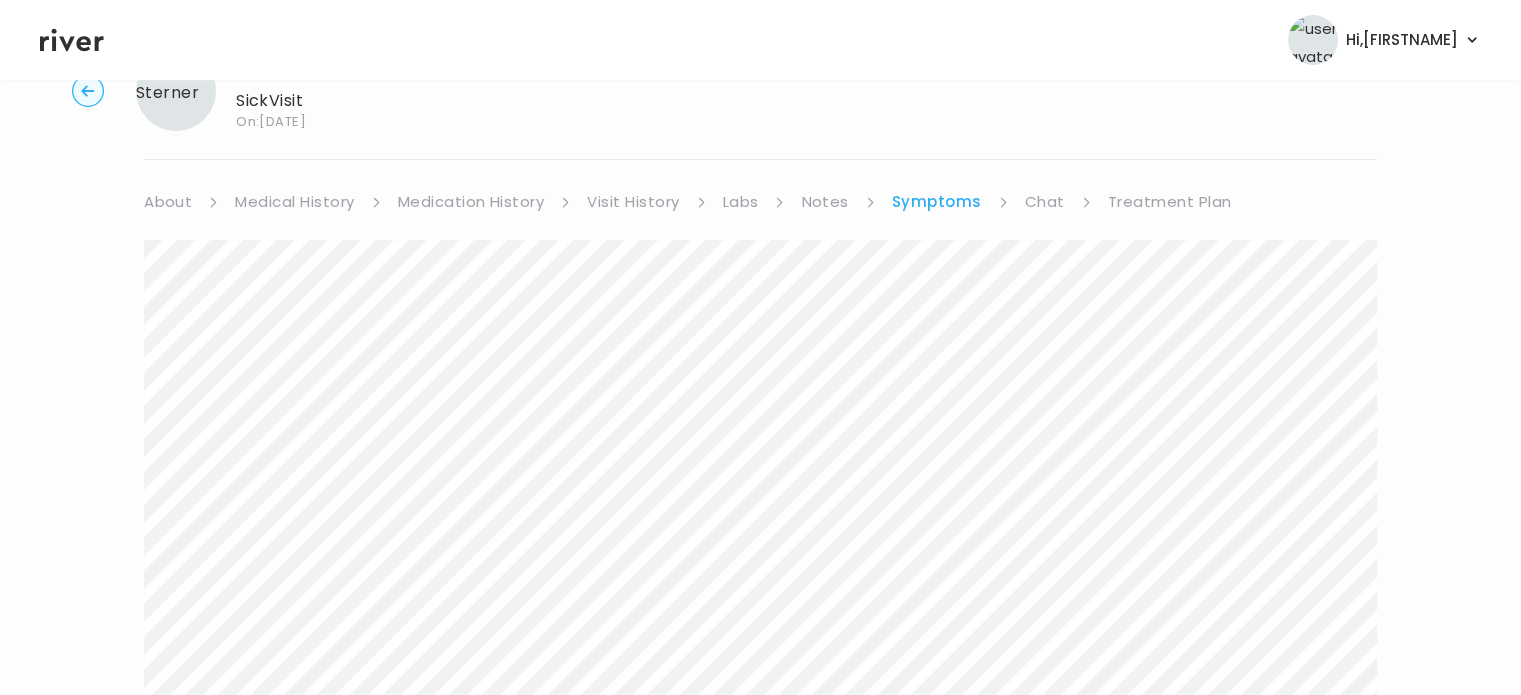 scroll, scrollTop: 79, scrollLeft: 0, axis: vertical 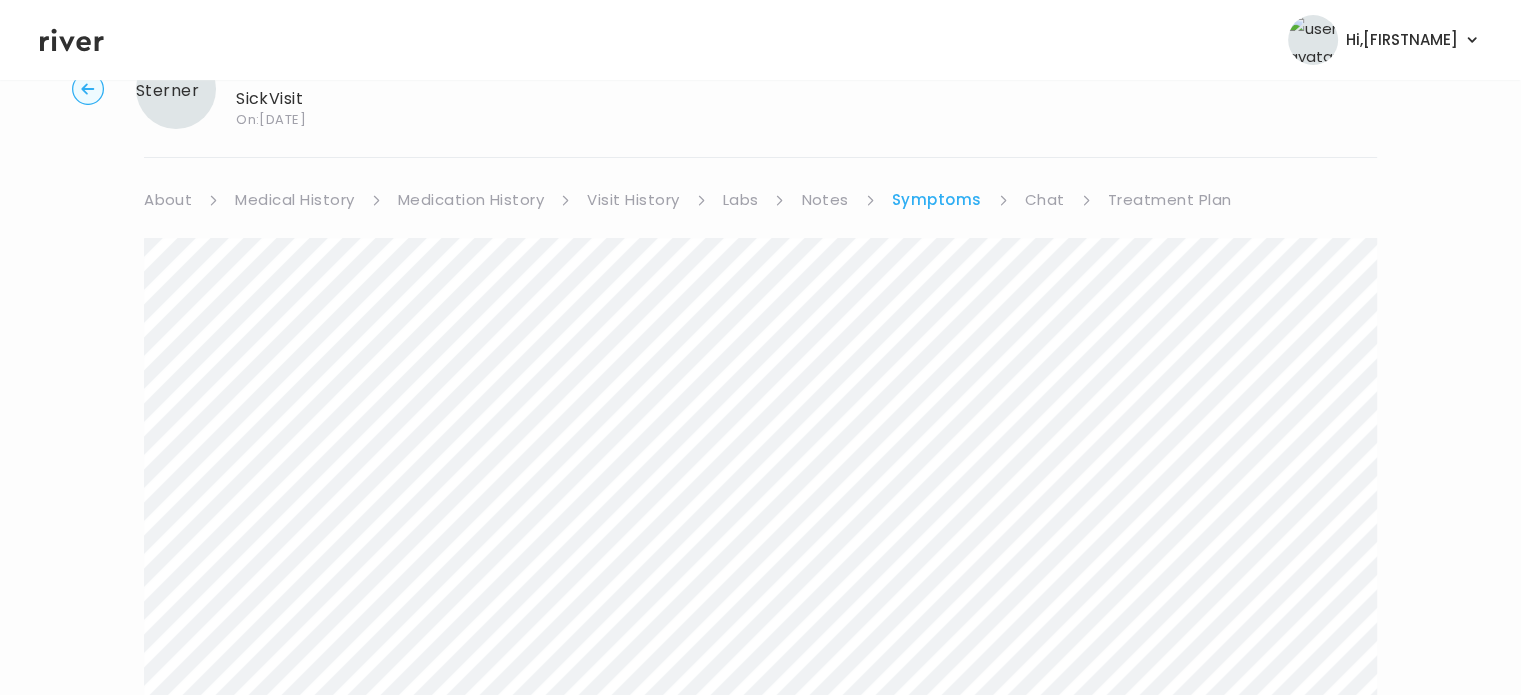 click on "Visit History" at bounding box center (633, 200) 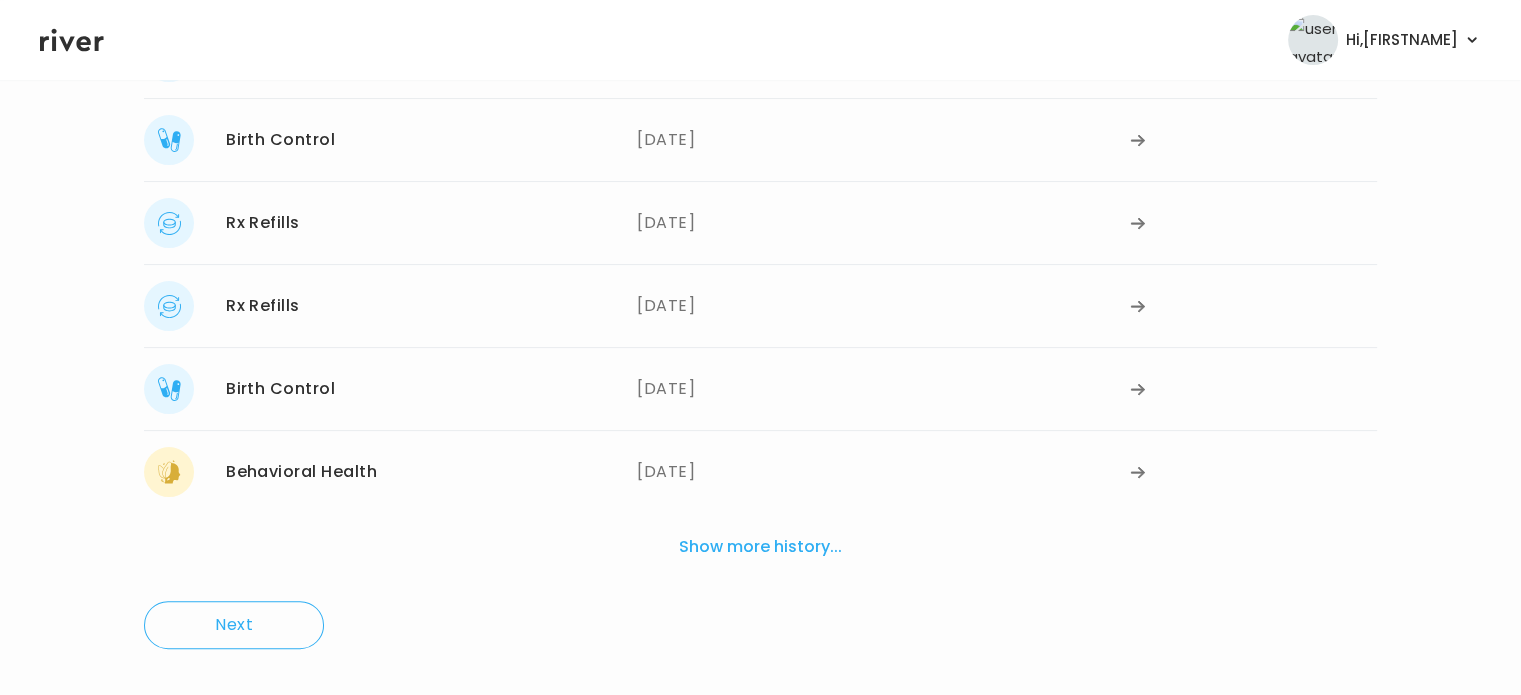 click on "Show more history..." at bounding box center (760, 547) 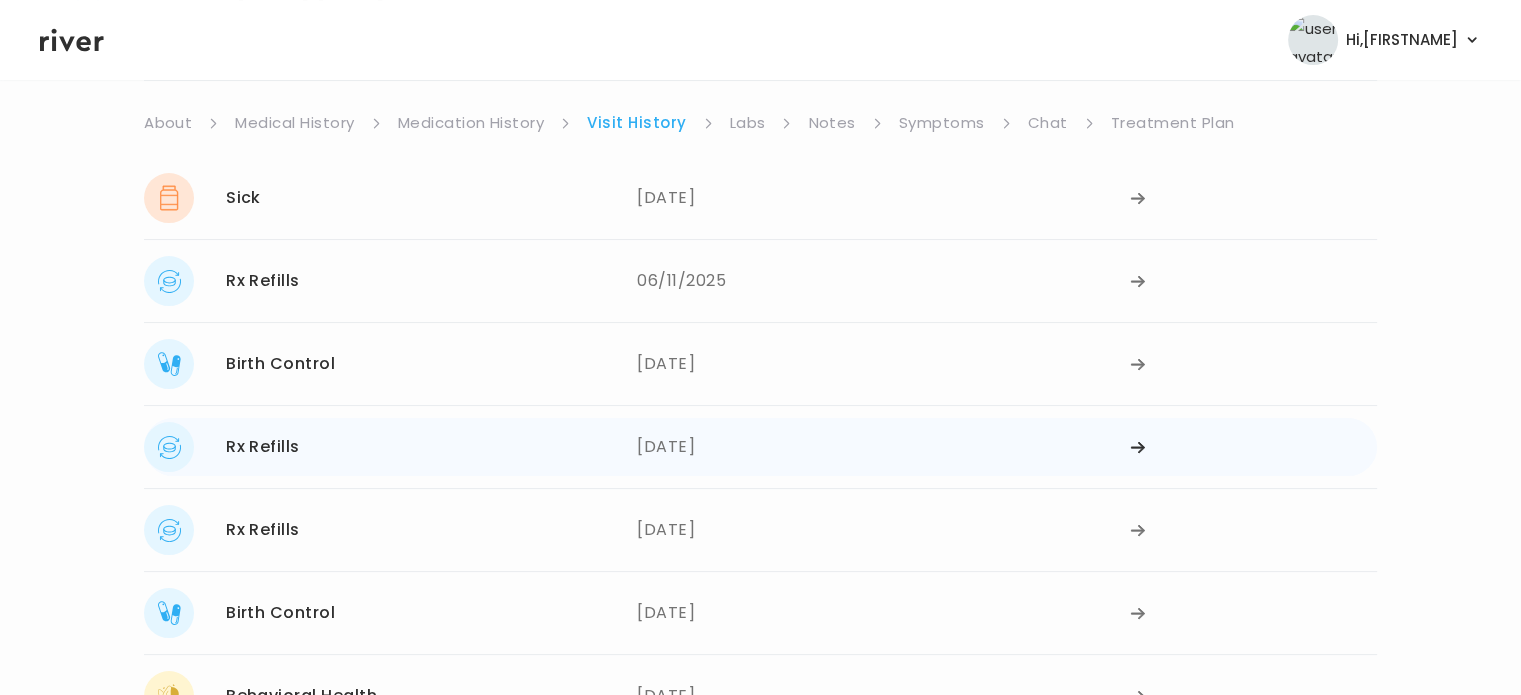 scroll, scrollTop: 111, scrollLeft: 0, axis: vertical 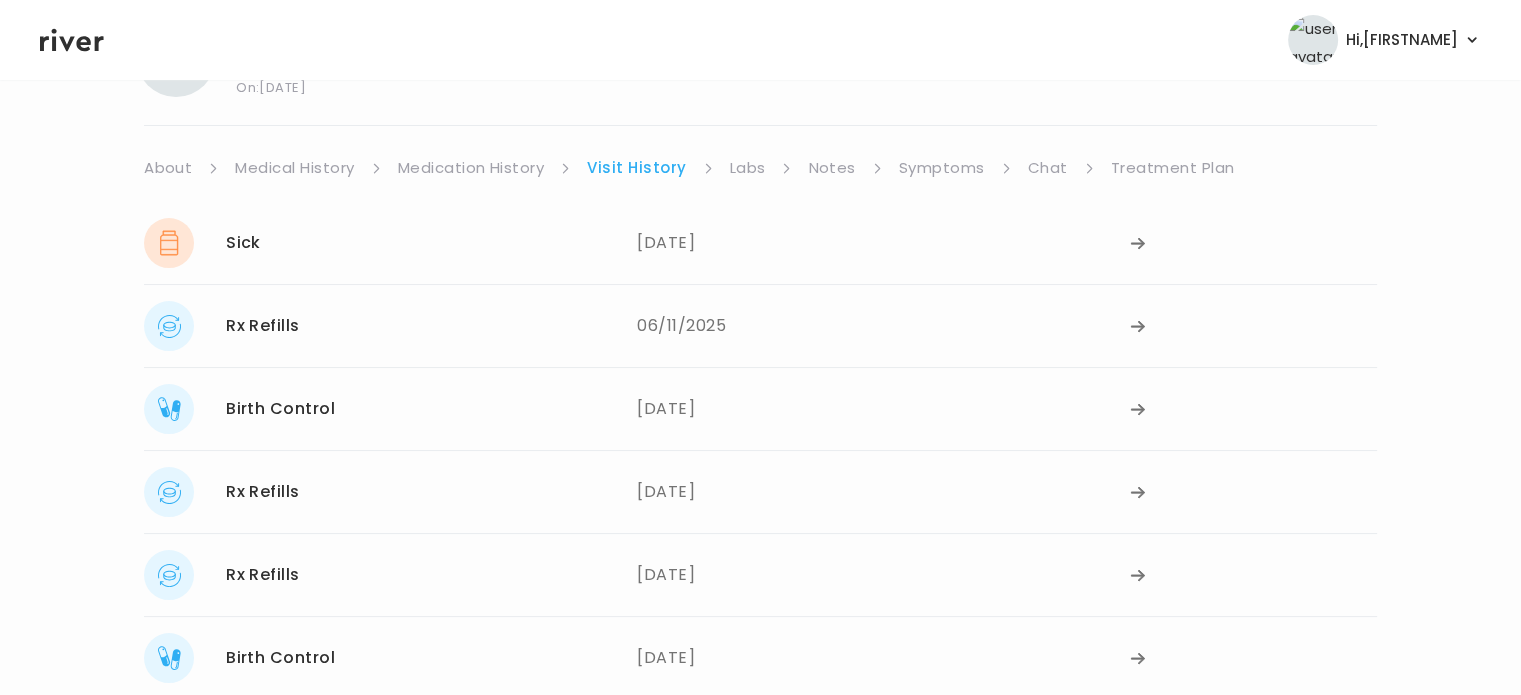 click on "Treatment Plan" at bounding box center [1173, 168] 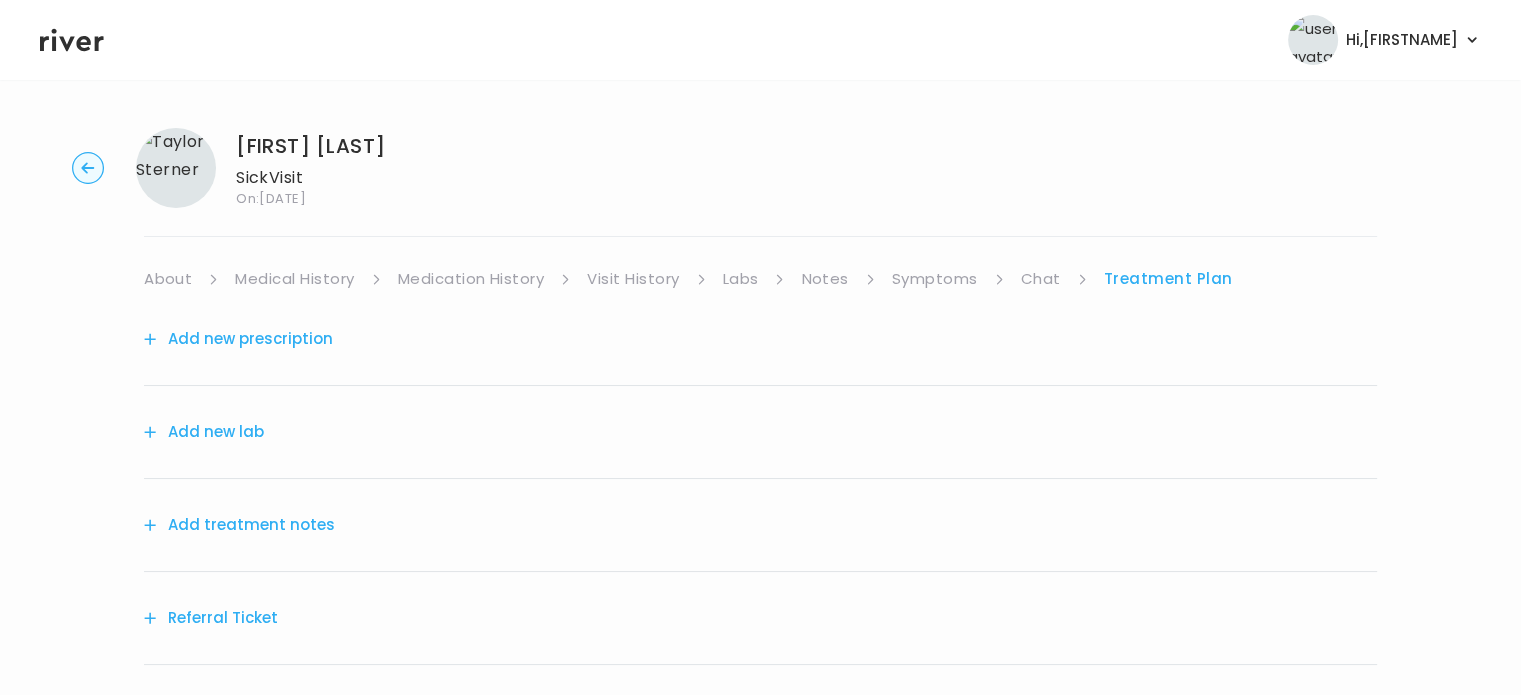 click 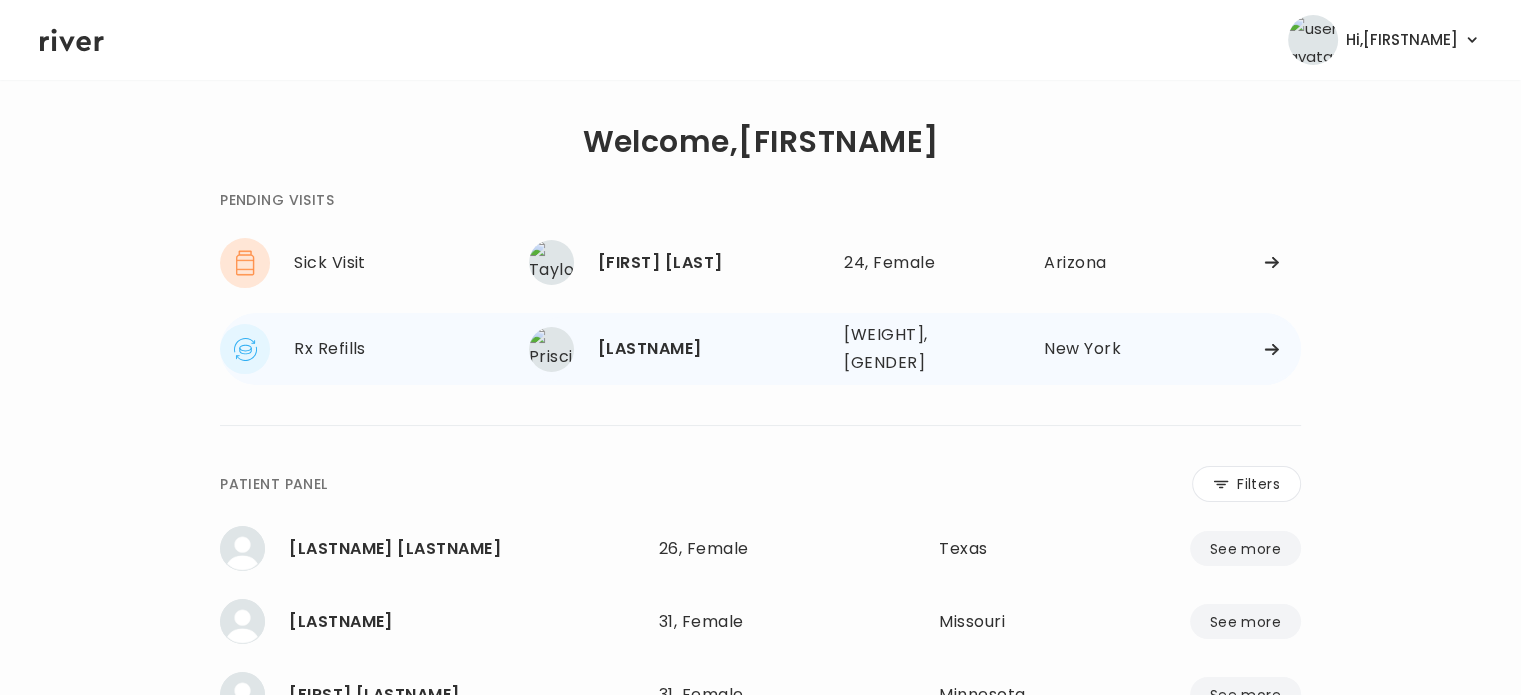 click on "Priscilla Bennett" at bounding box center (713, 349) 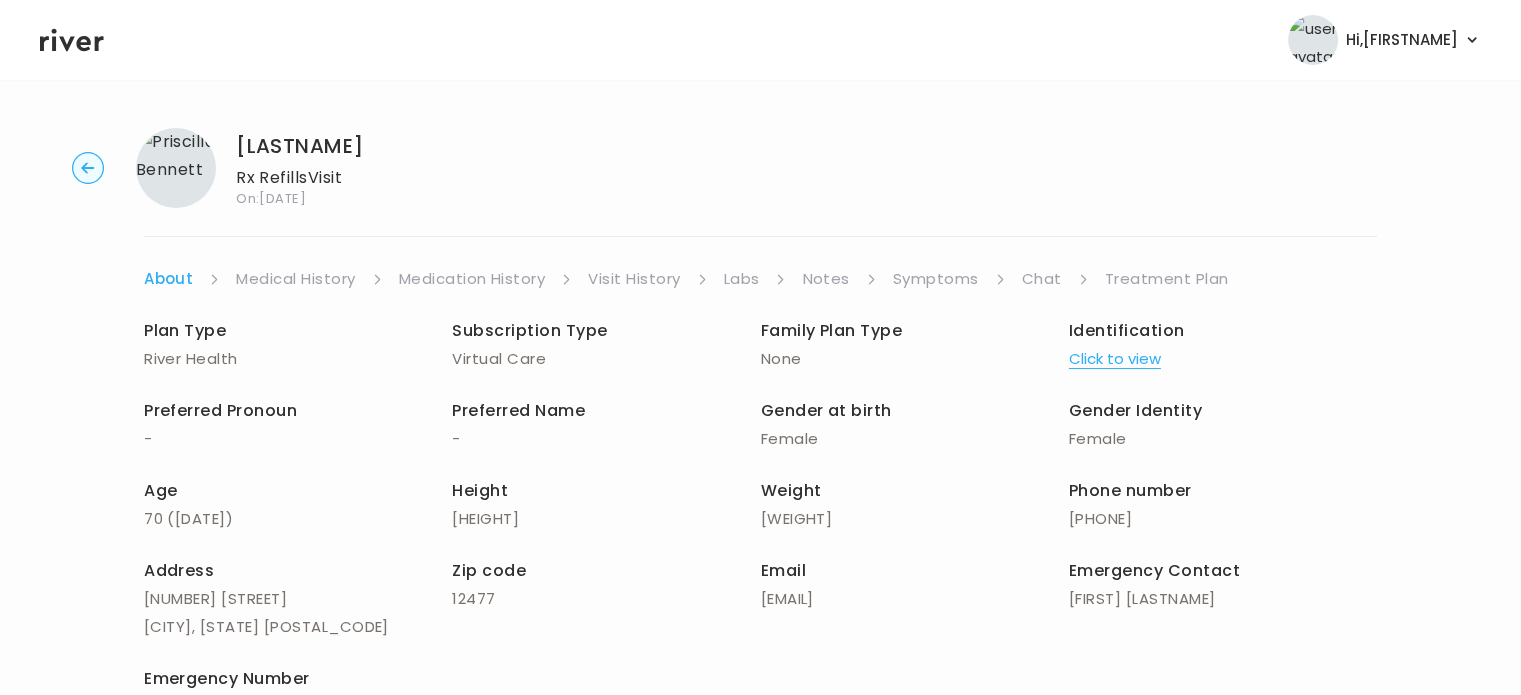 click on "Click to view" at bounding box center (1115, 359) 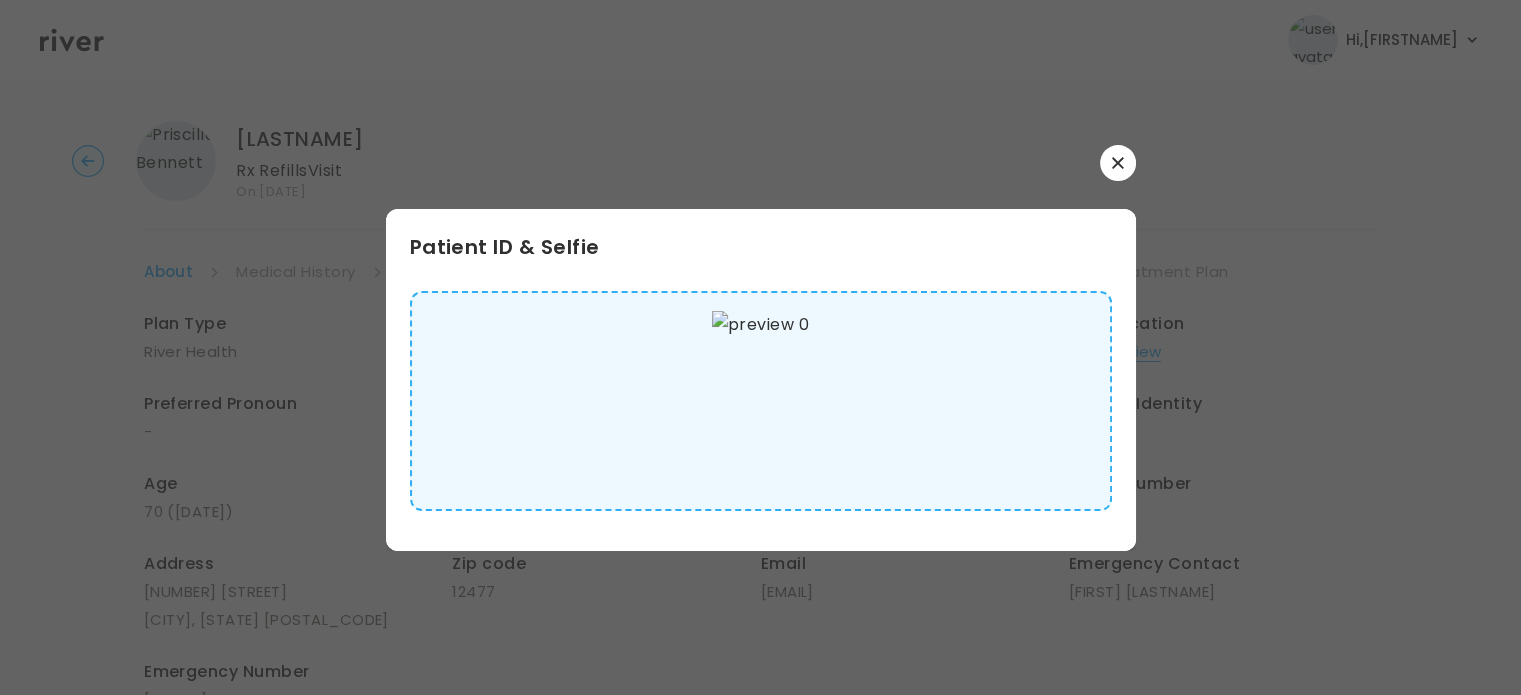 scroll, scrollTop: 68, scrollLeft: 0, axis: vertical 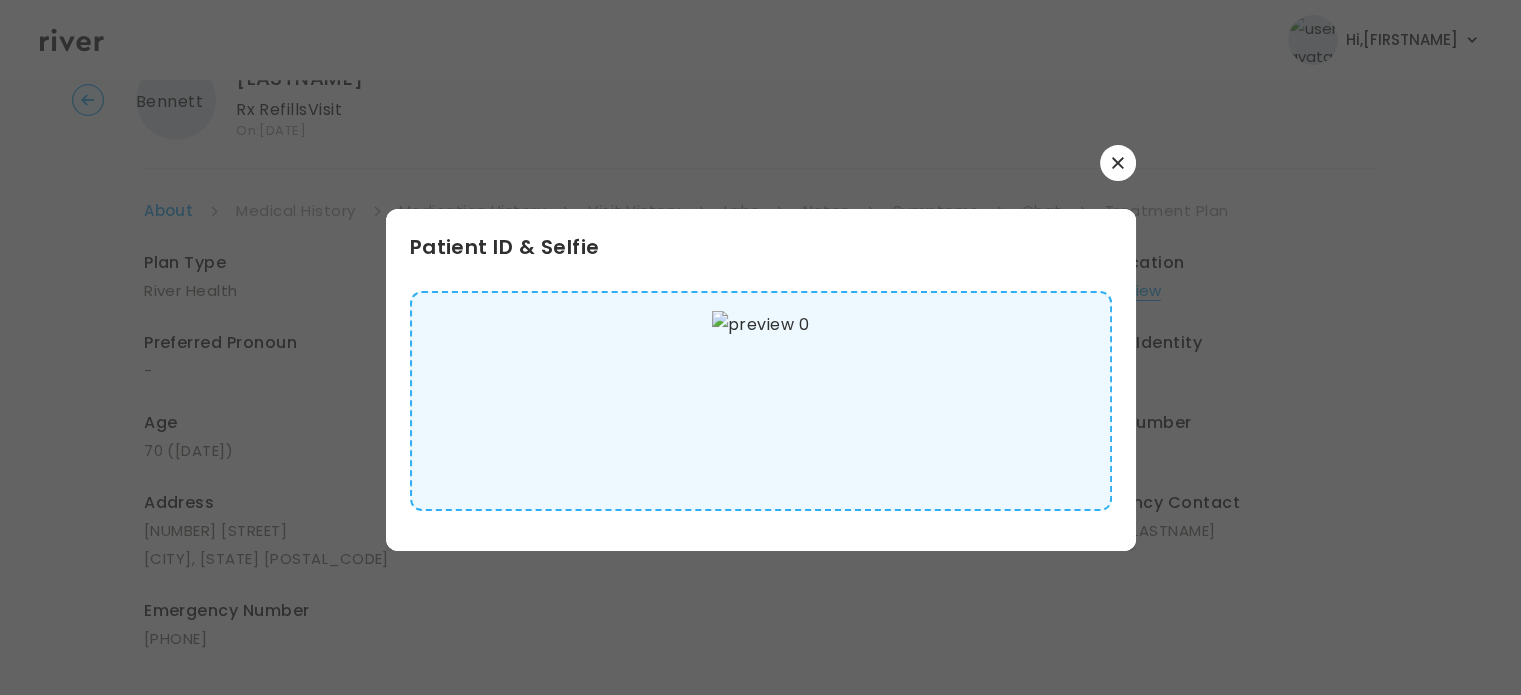 click 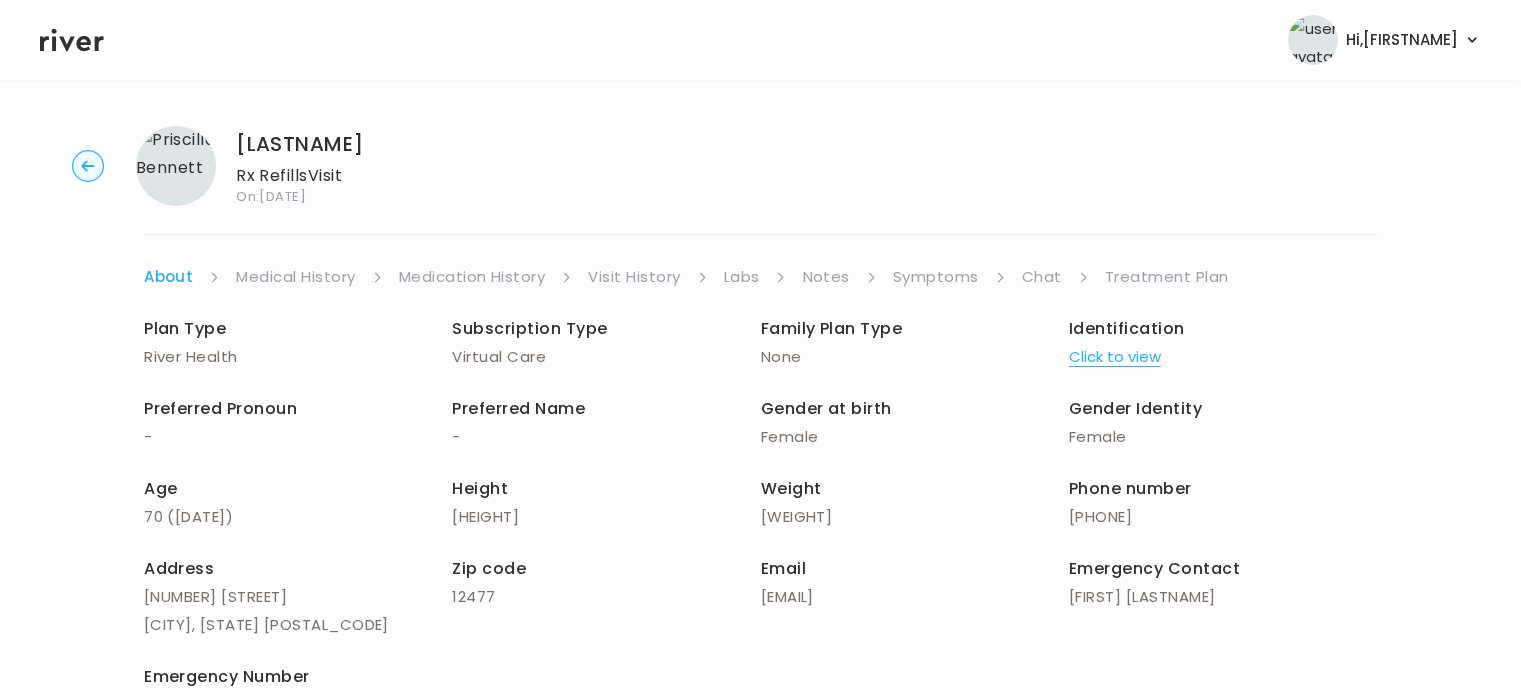 scroll, scrollTop: 0, scrollLeft: 0, axis: both 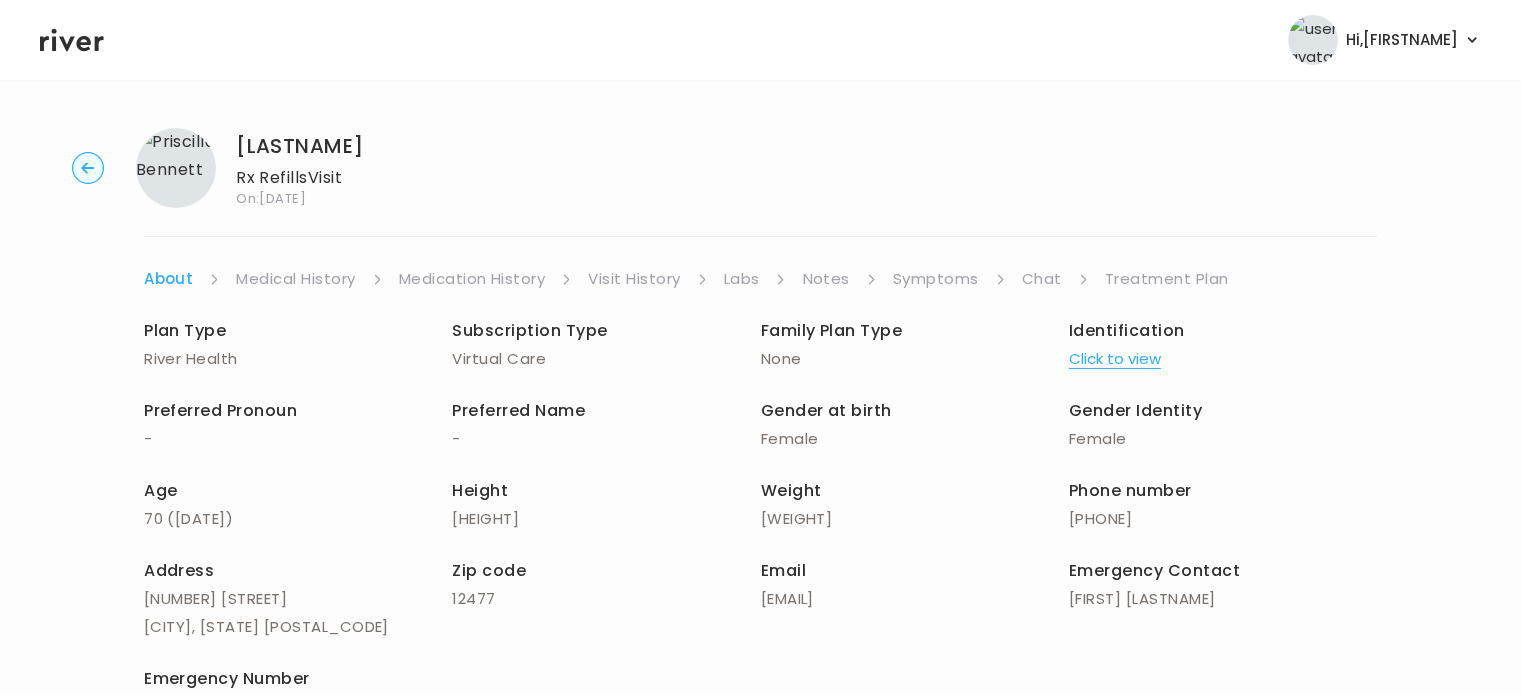 click on "Medical History" at bounding box center [295, 279] 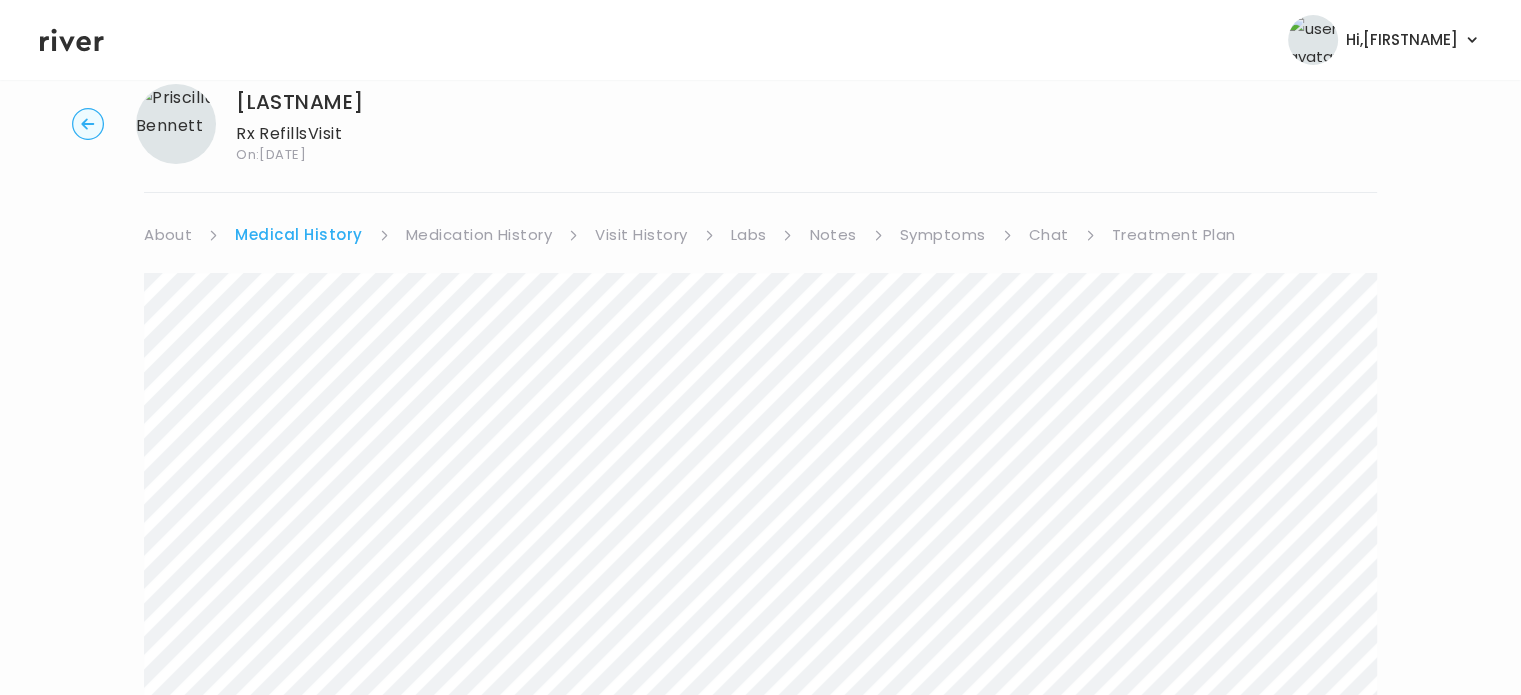 scroll, scrollTop: 0, scrollLeft: 0, axis: both 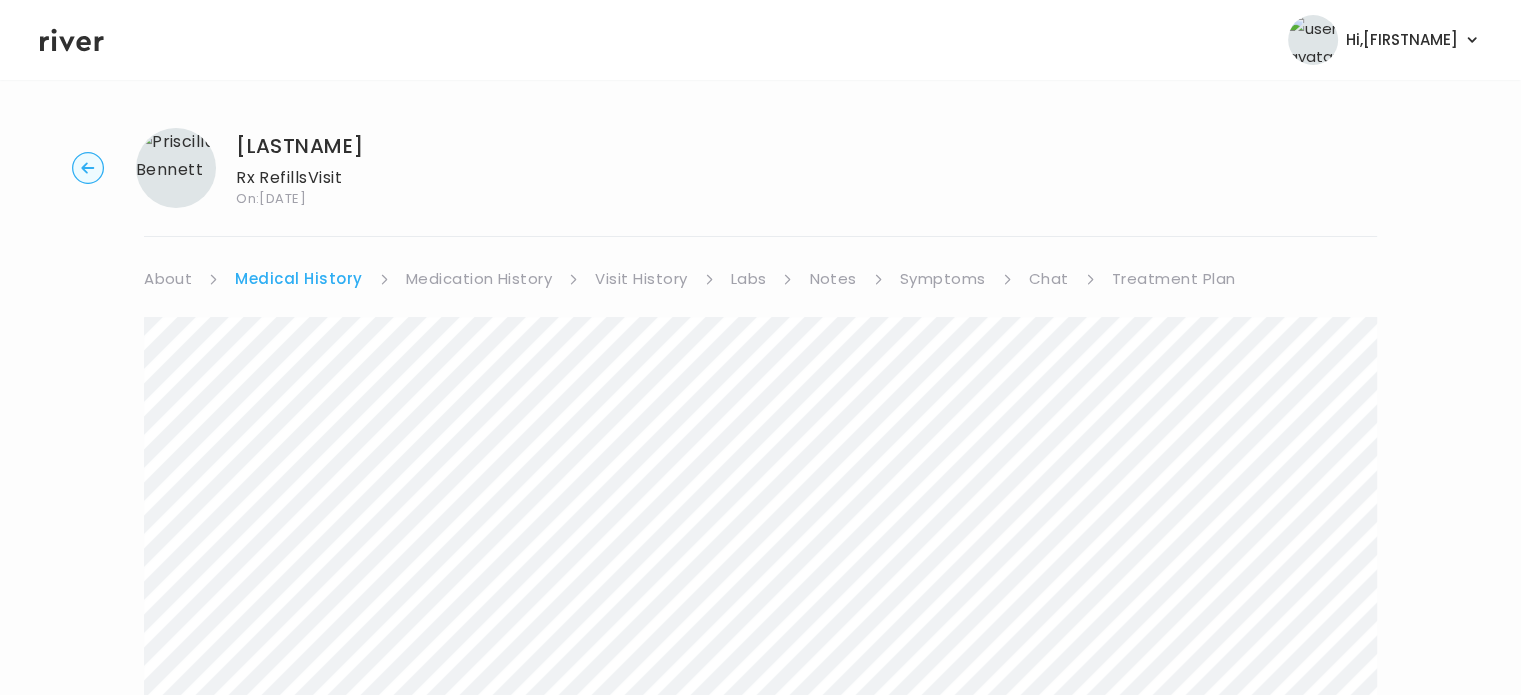 click on "Medication History" at bounding box center [479, 279] 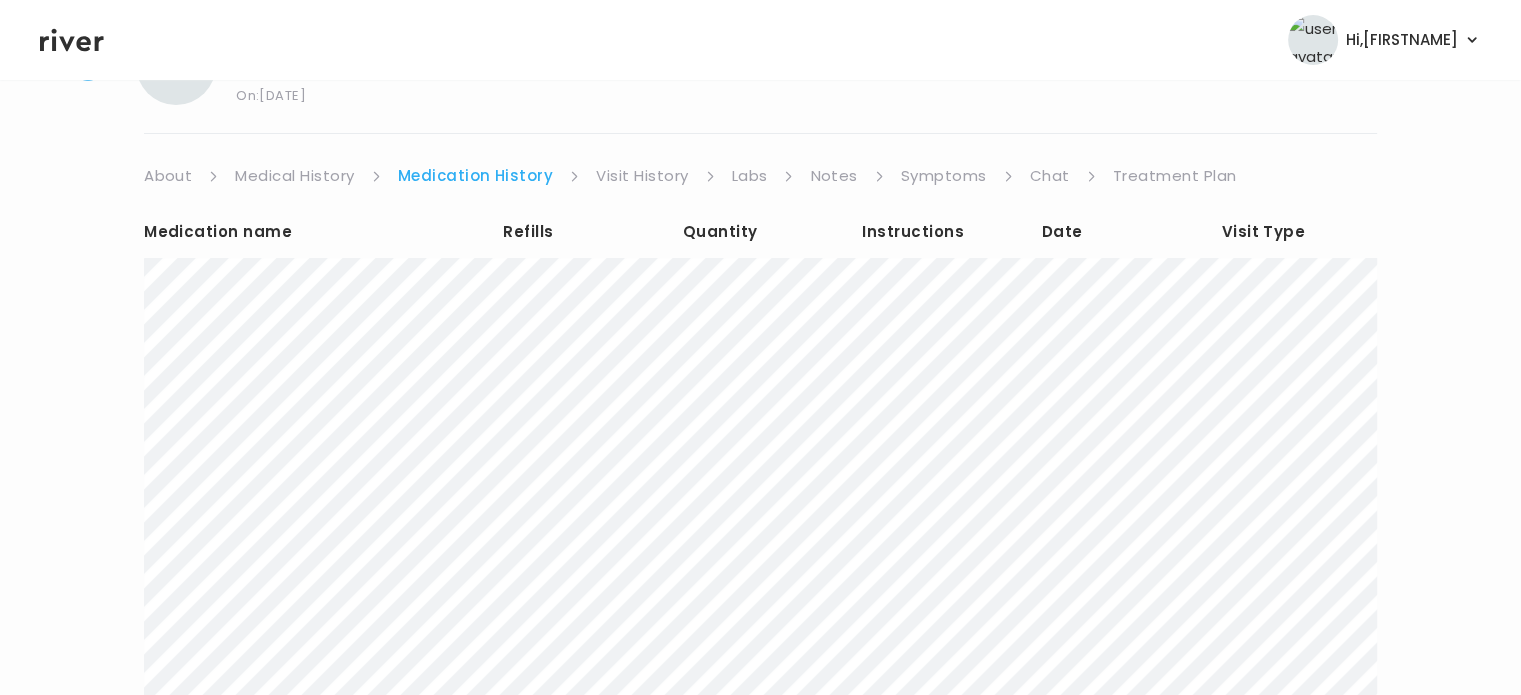 scroll, scrollTop: 110, scrollLeft: 0, axis: vertical 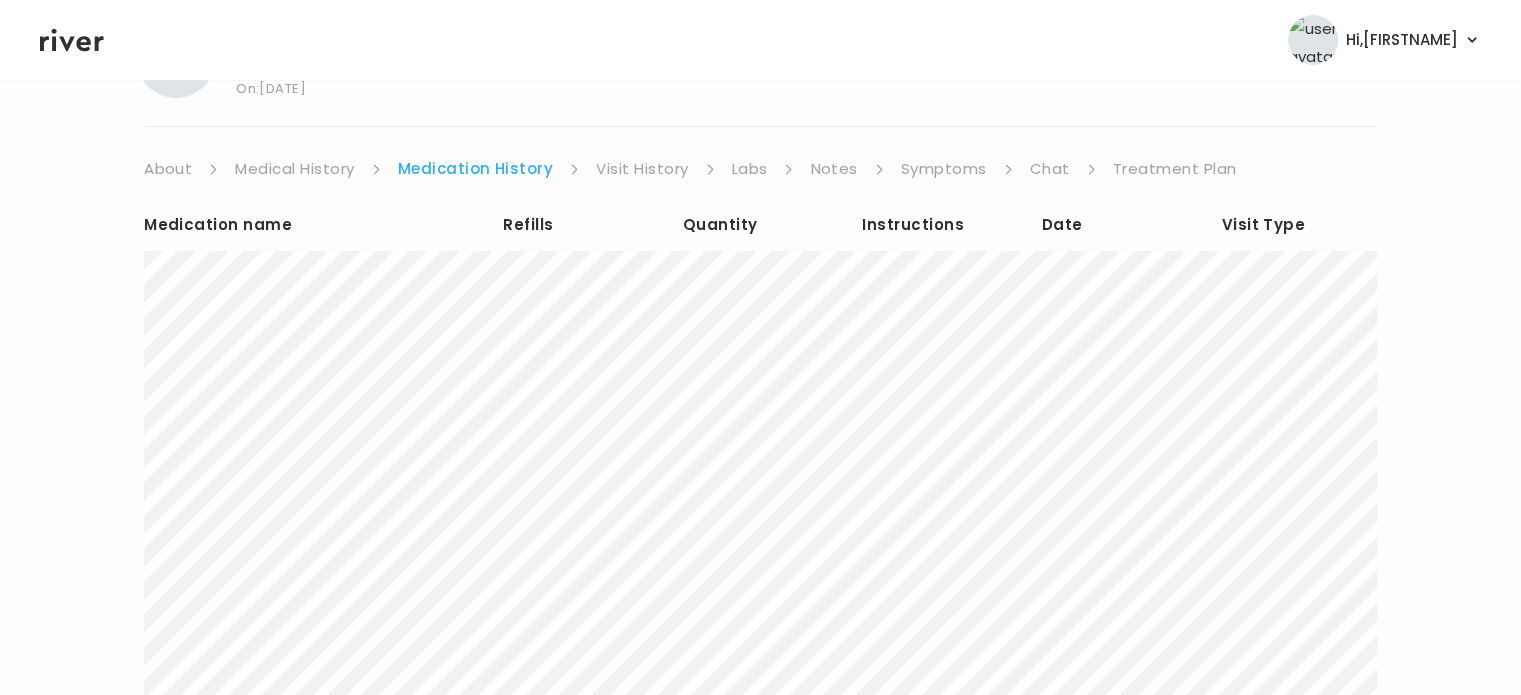 click on "Visit History" at bounding box center [642, 169] 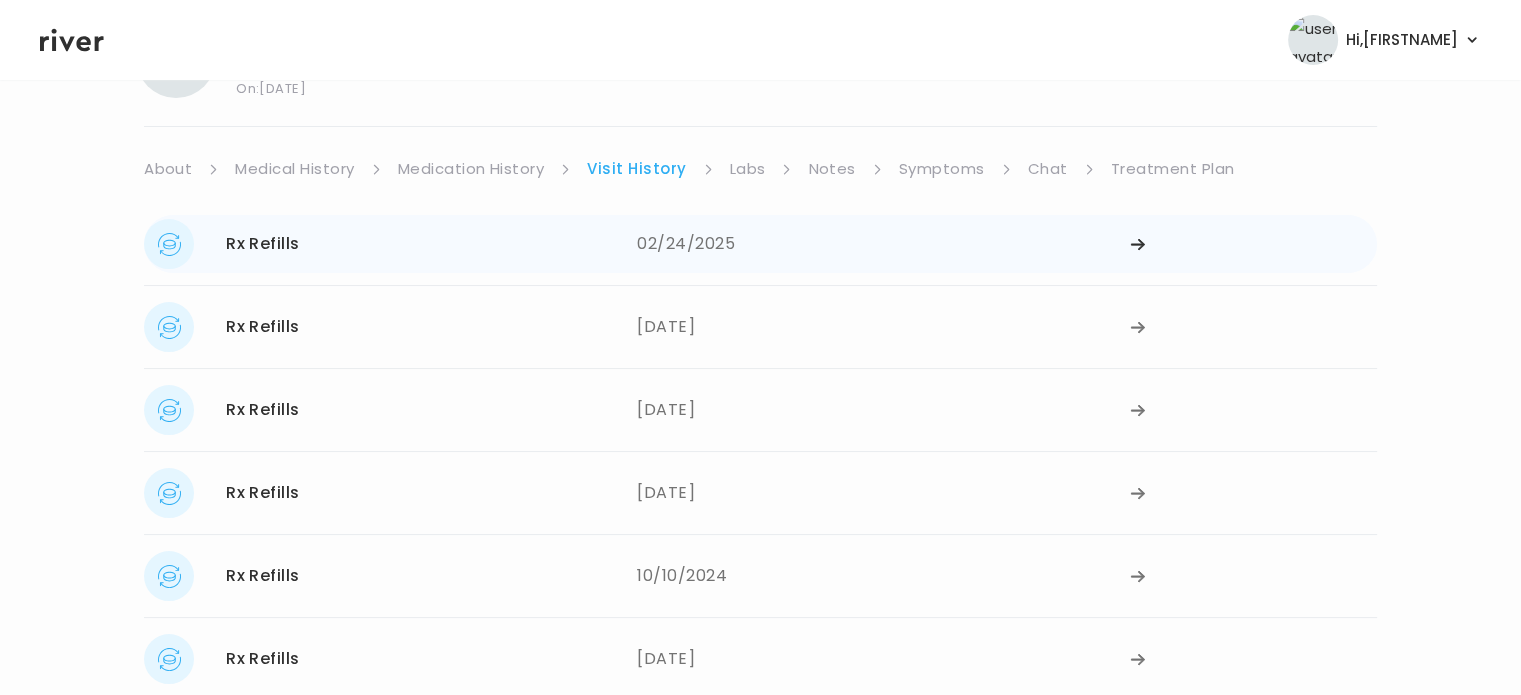 click on "02/24/2025" at bounding box center (883, 244) 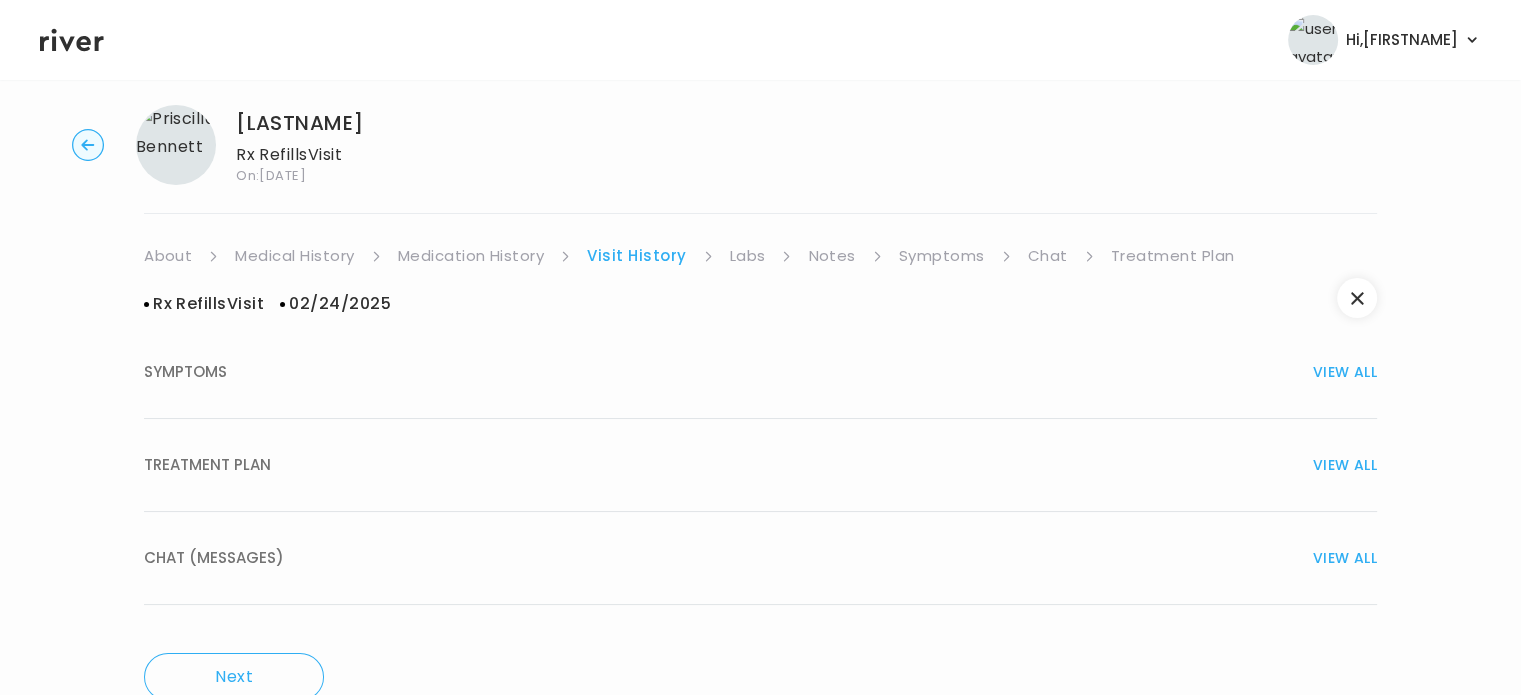 scroll, scrollTop: 0, scrollLeft: 0, axis: both 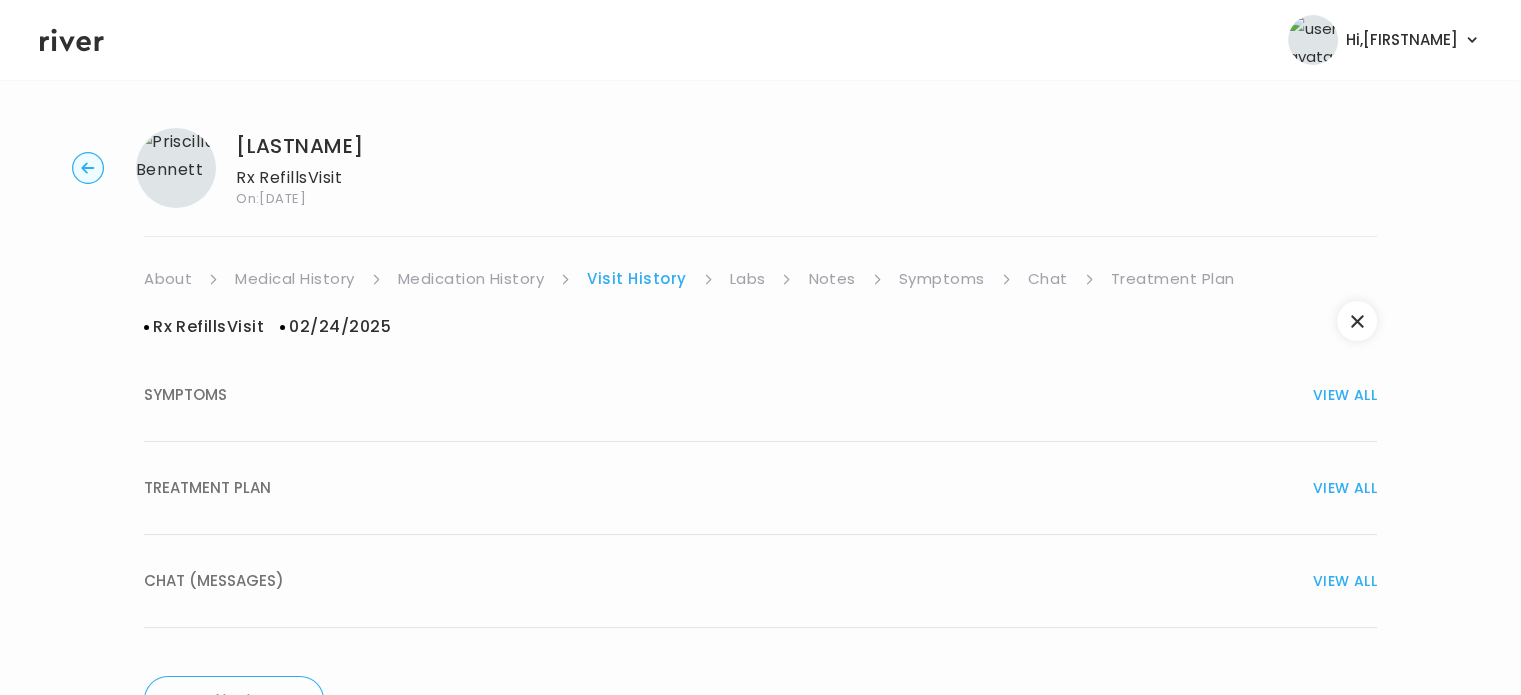 click on "TREATMENT PLAN VIEW ALL" at bounding box center (760, 488) 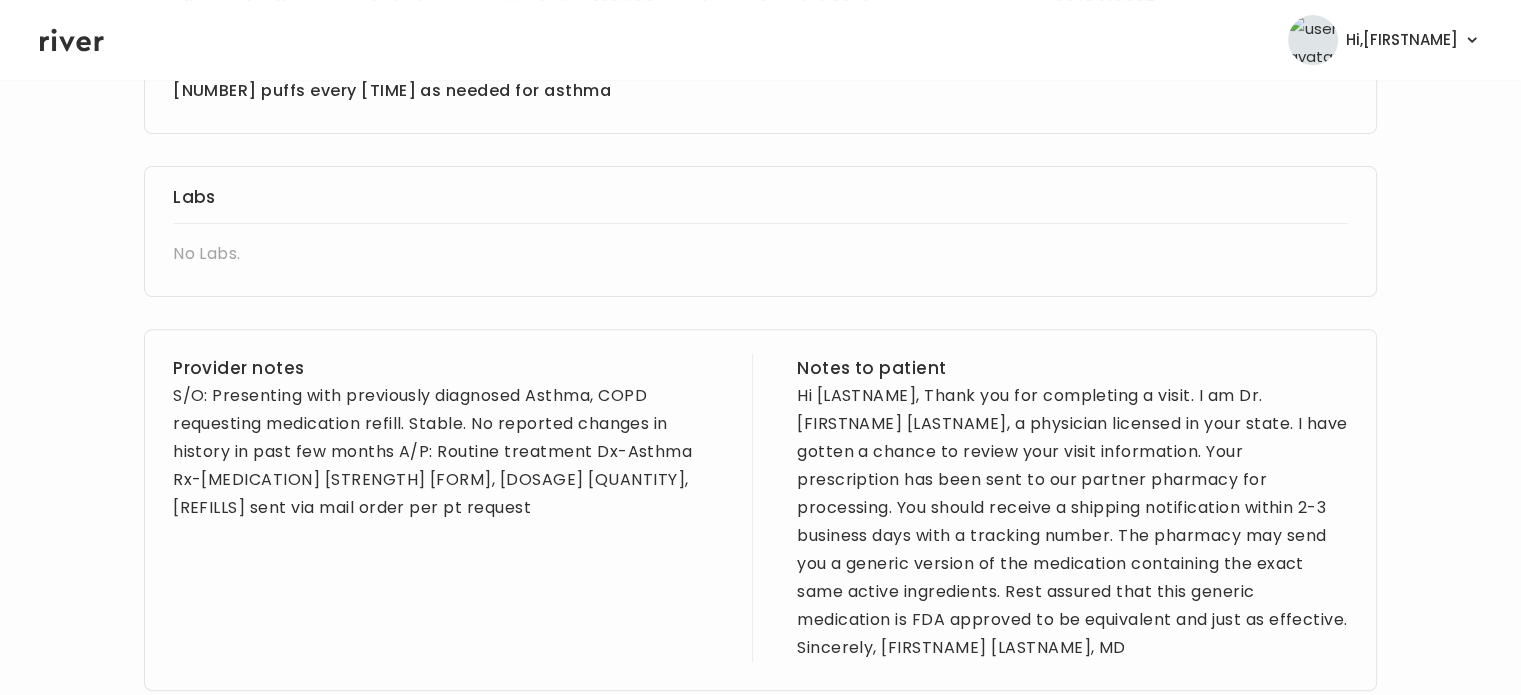scroll, scrollTop: 648, scrollLeft: 0, axis: vertical 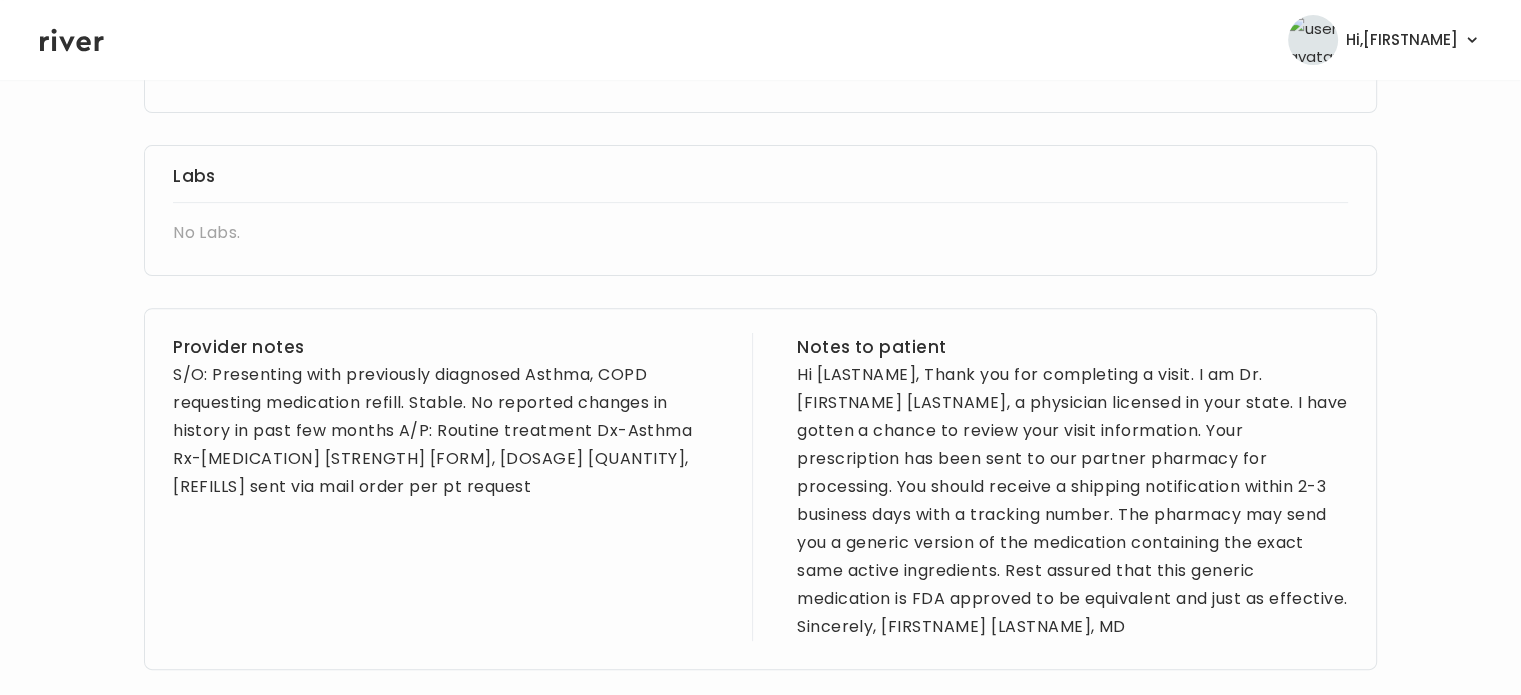 drag, startPoint x: 578, startPoint y: 495, endPoint x: 176, endPoint y: 379, distance: 418.40173 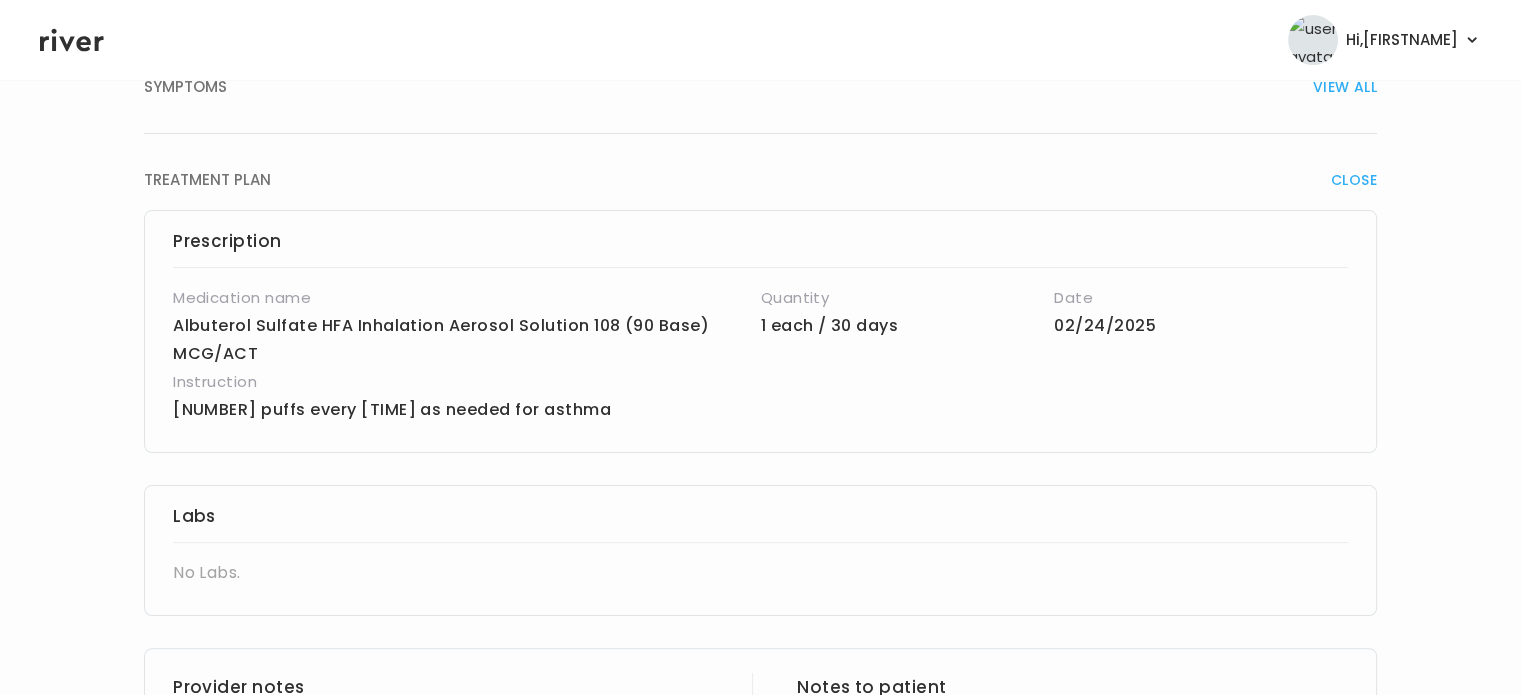 scroll, scrollTop: 84, scrollLeft: 0, axis: vertical 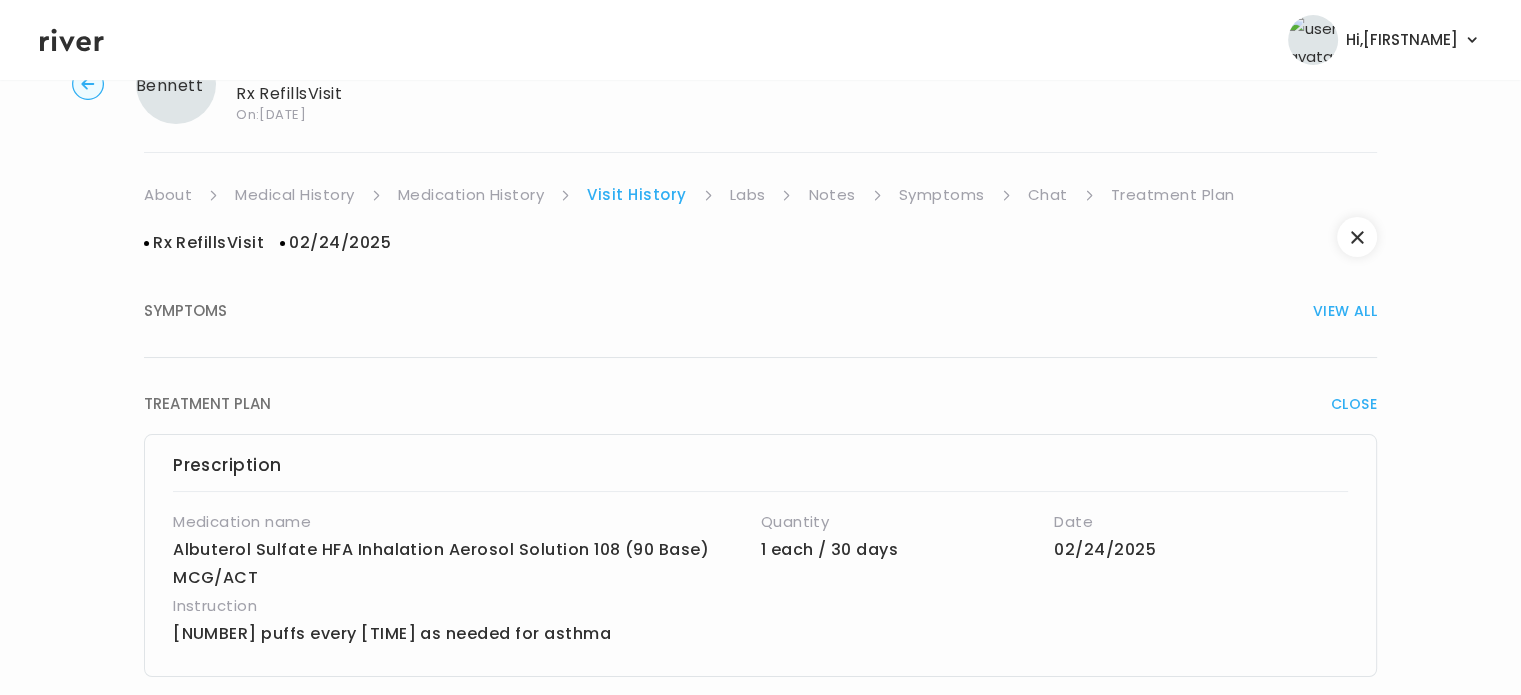 click on "Labs" at bounding box center (748, 195) 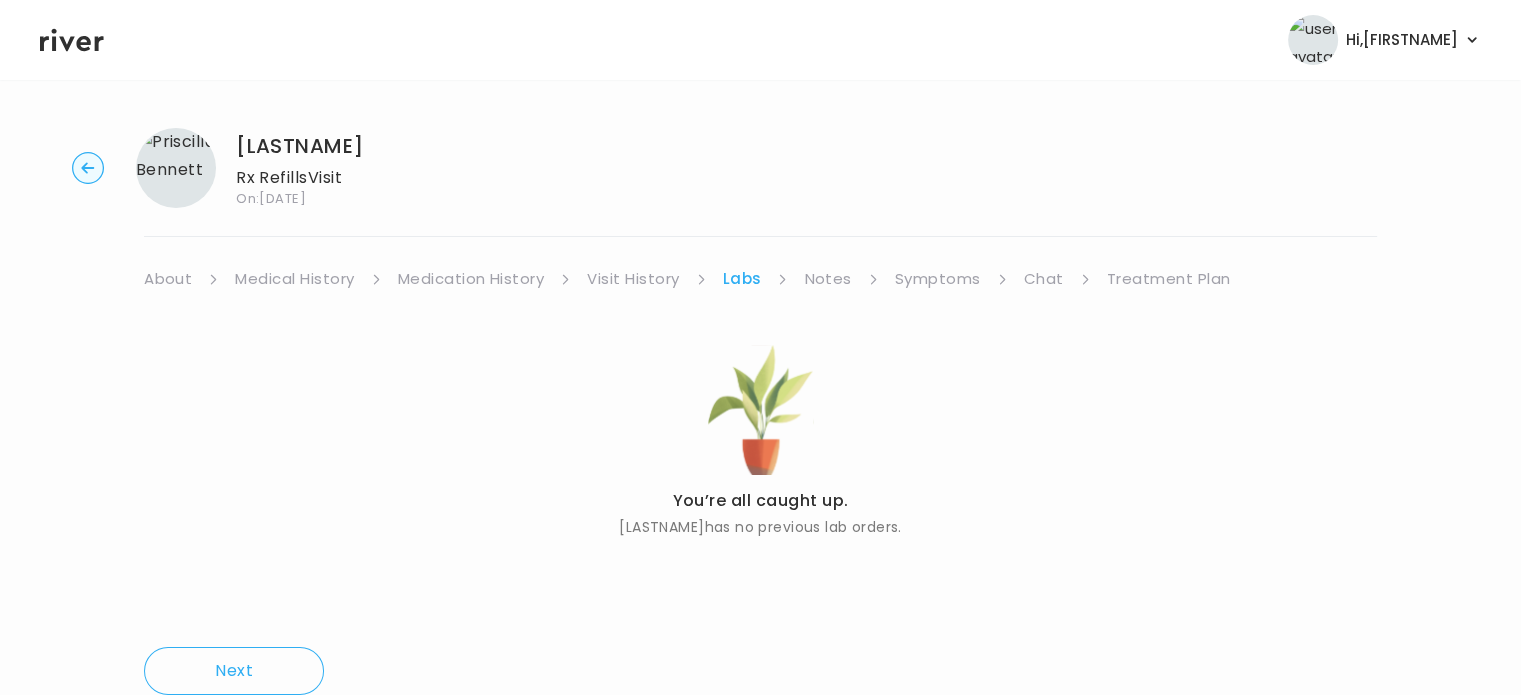 click on "Notes" at bounding box center [827, 279] 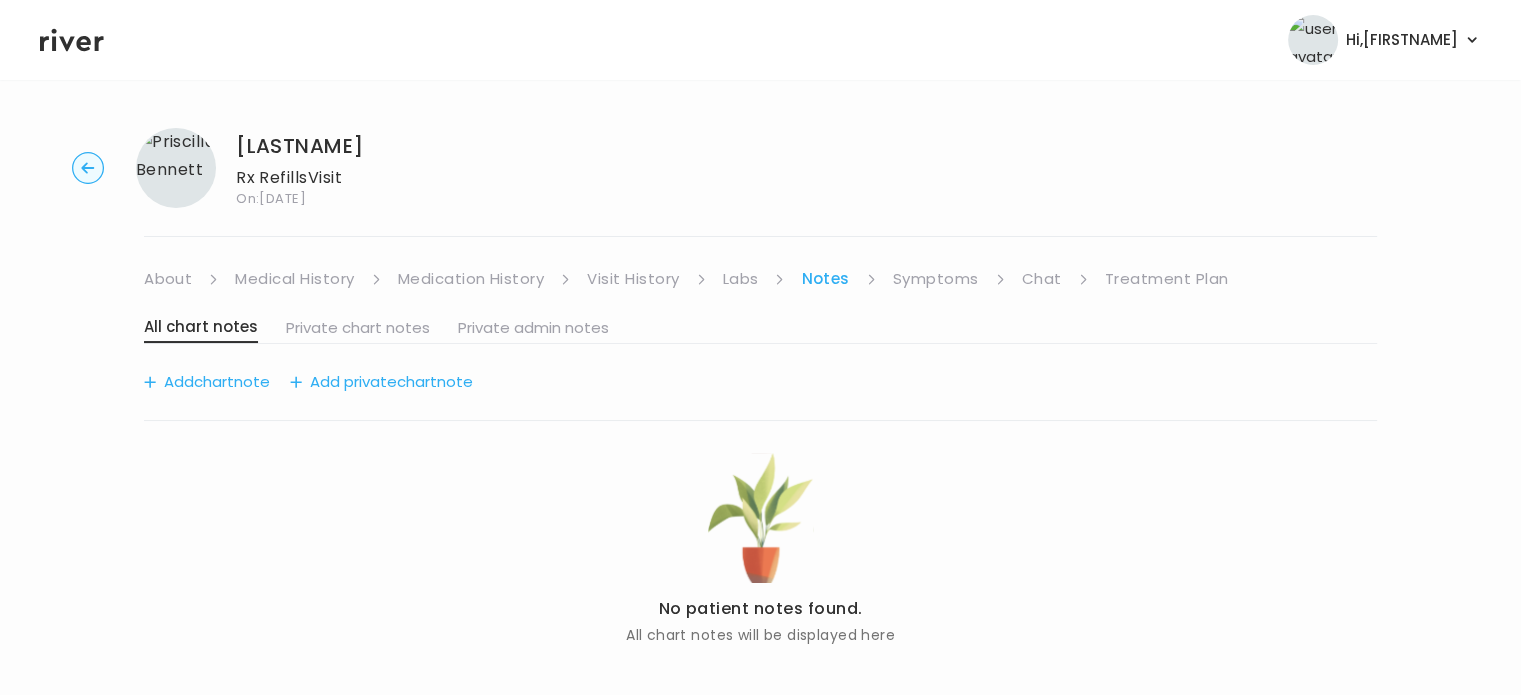 click on "Symptoms" at bounding box center [936, 279] 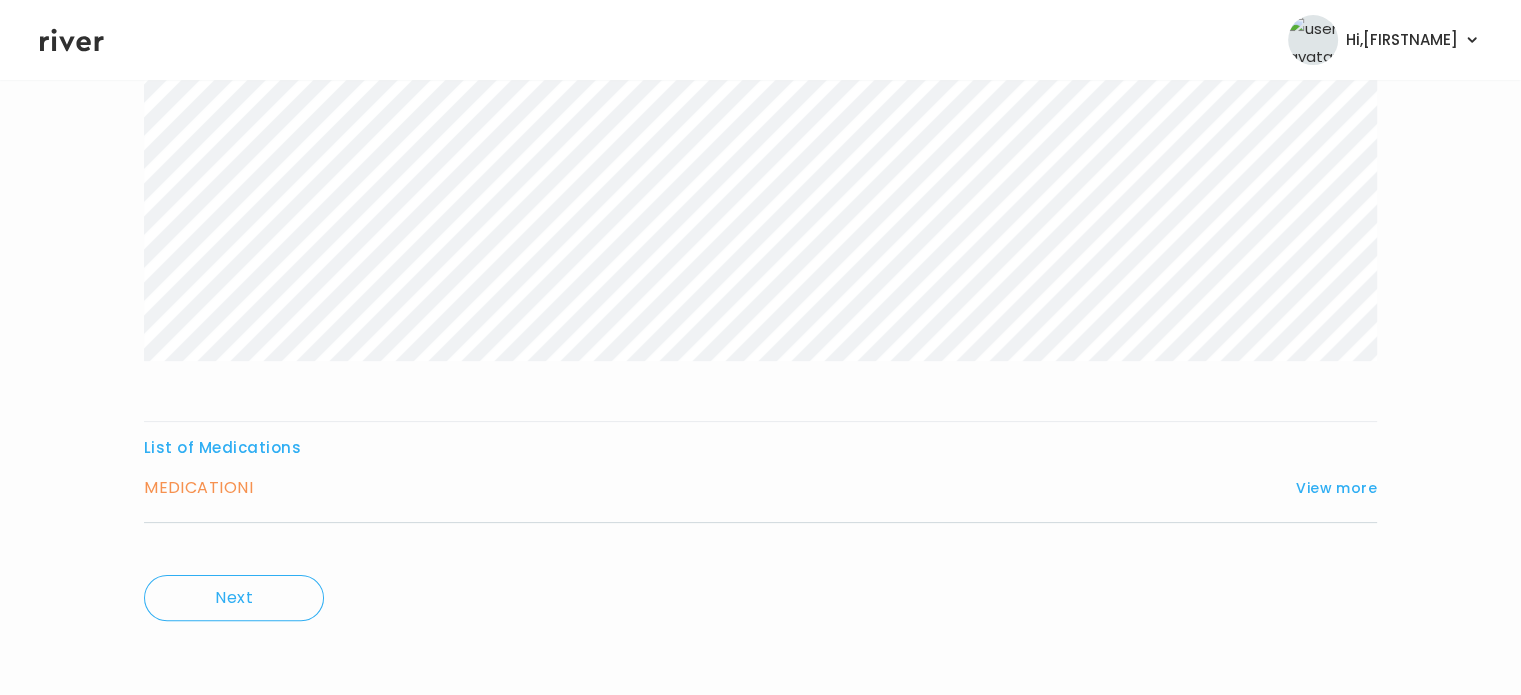 scroll, scrollTop: 332, scrollLeft: 0, axis: vertical 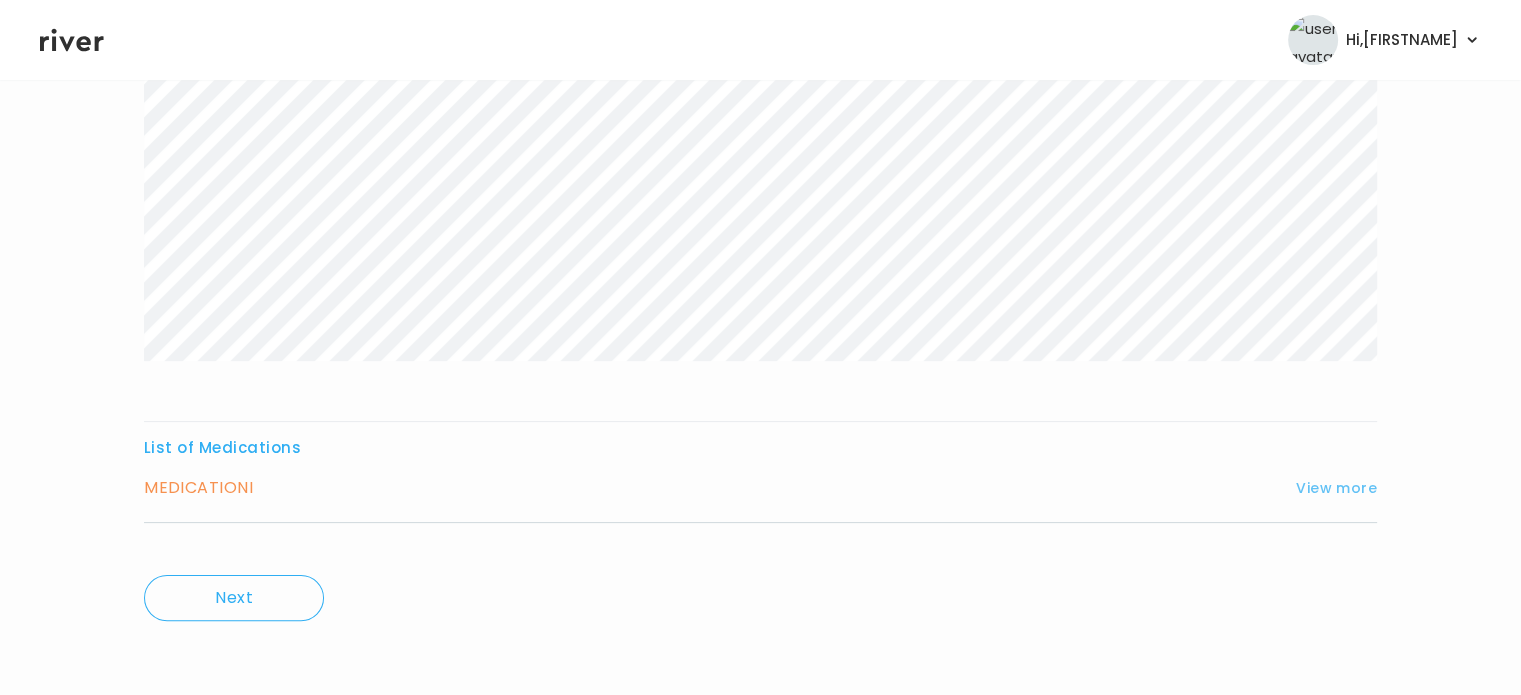 click on "View more" at bounding box center [1336, 488] 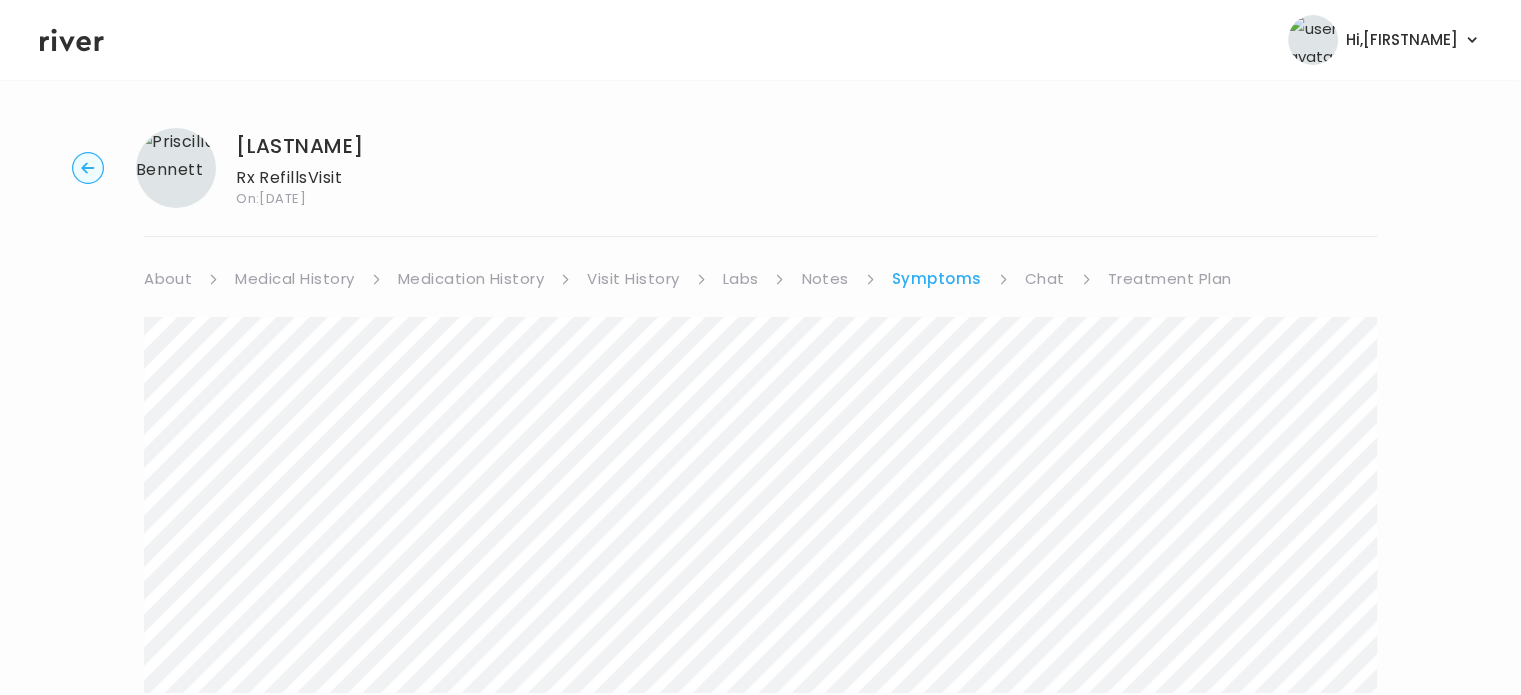 scroll, scrollTop: 0, scrollLeft: 0, axis: both 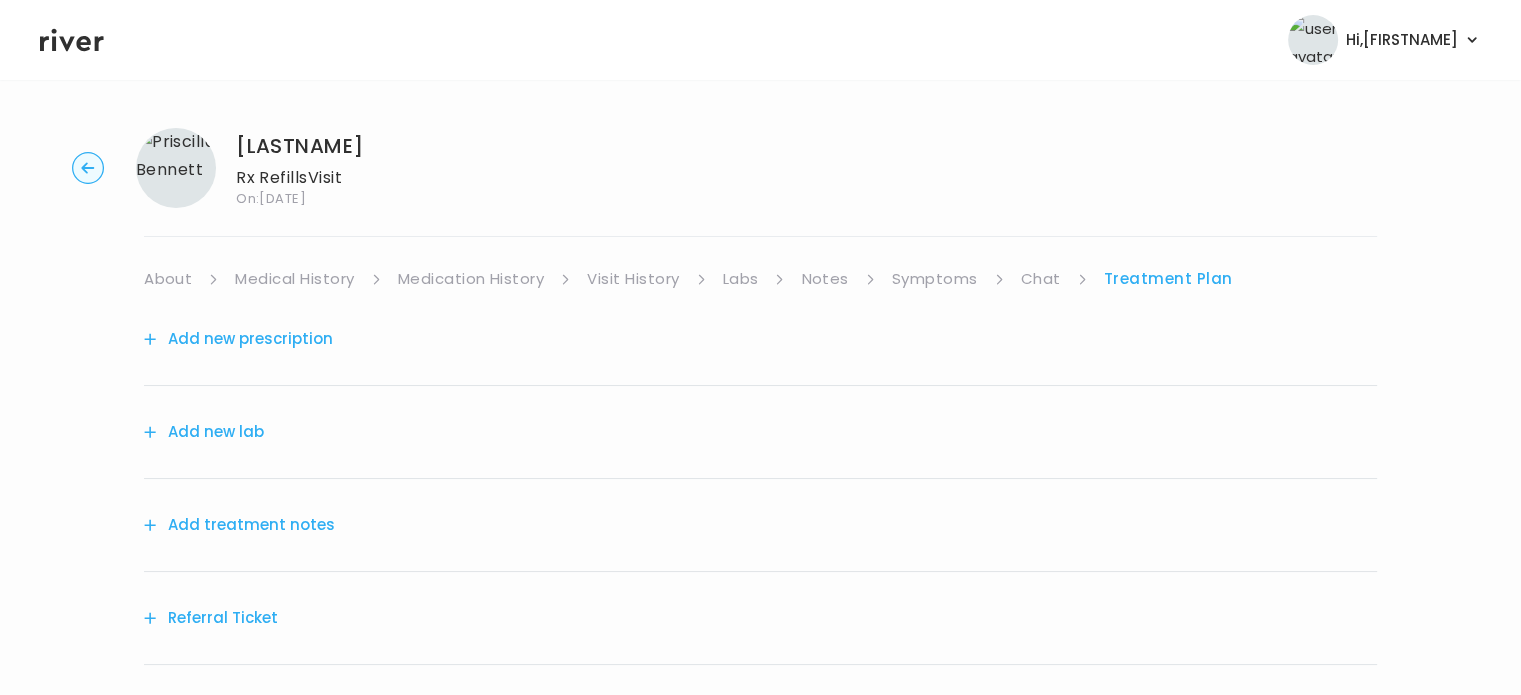 click on "Add treatment notes" at bounding box center [239, 525] 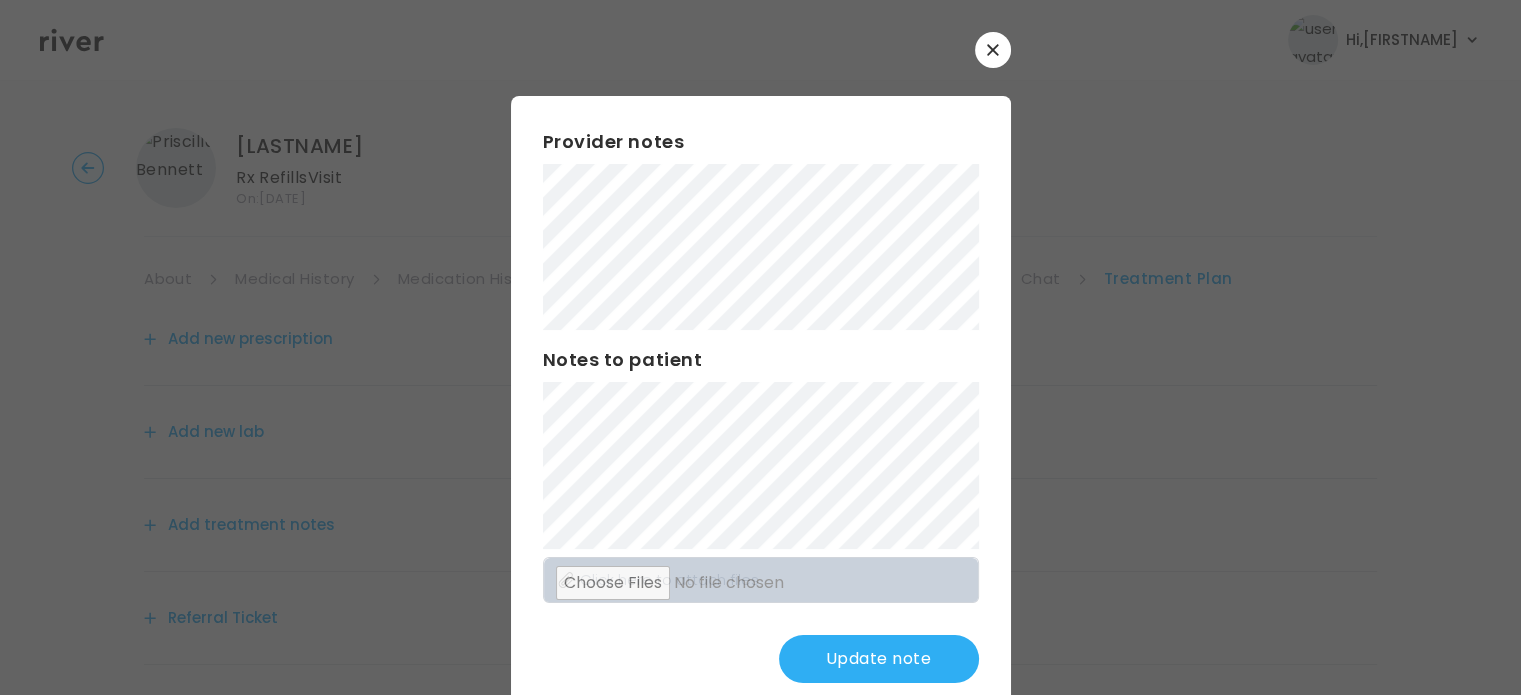 click on "Update note" at bounding box center [879, 659] 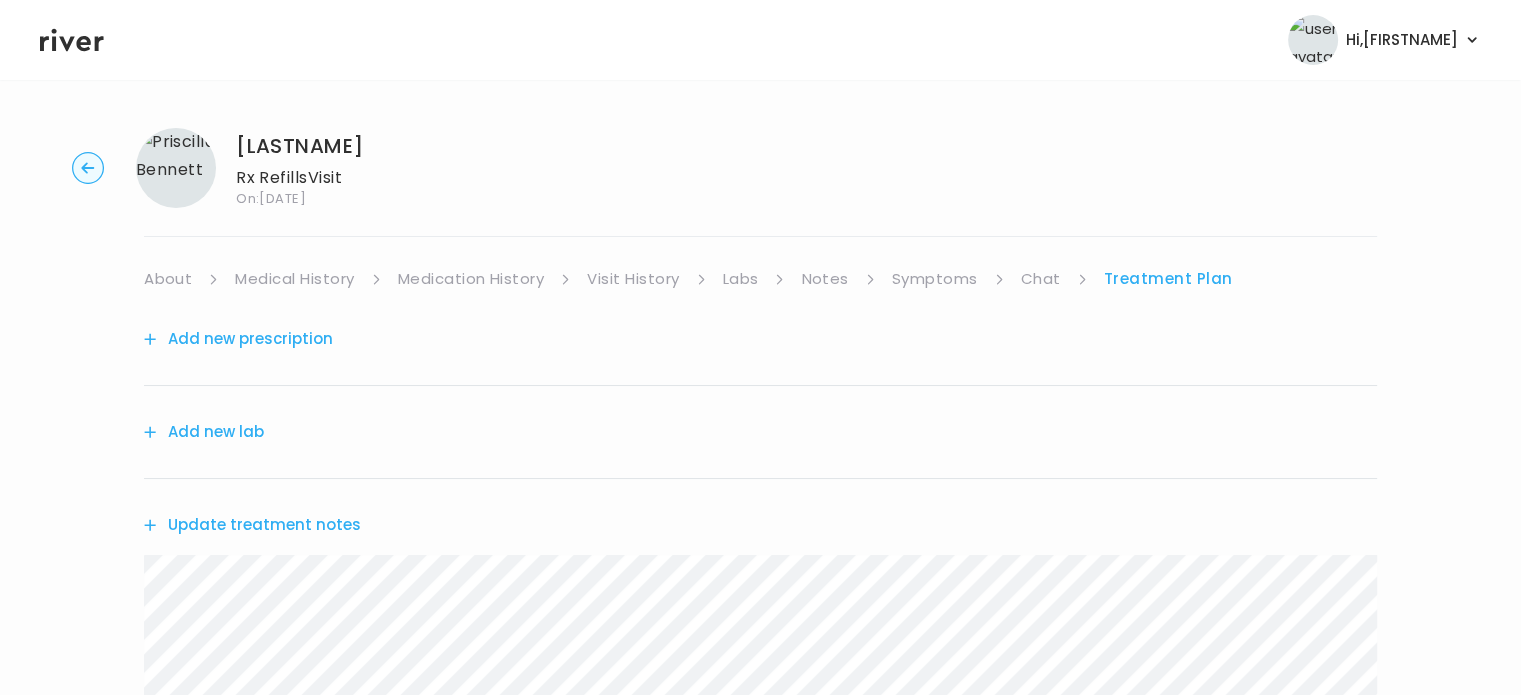 click on "Add new prescription" at bounding box center [238, 339] 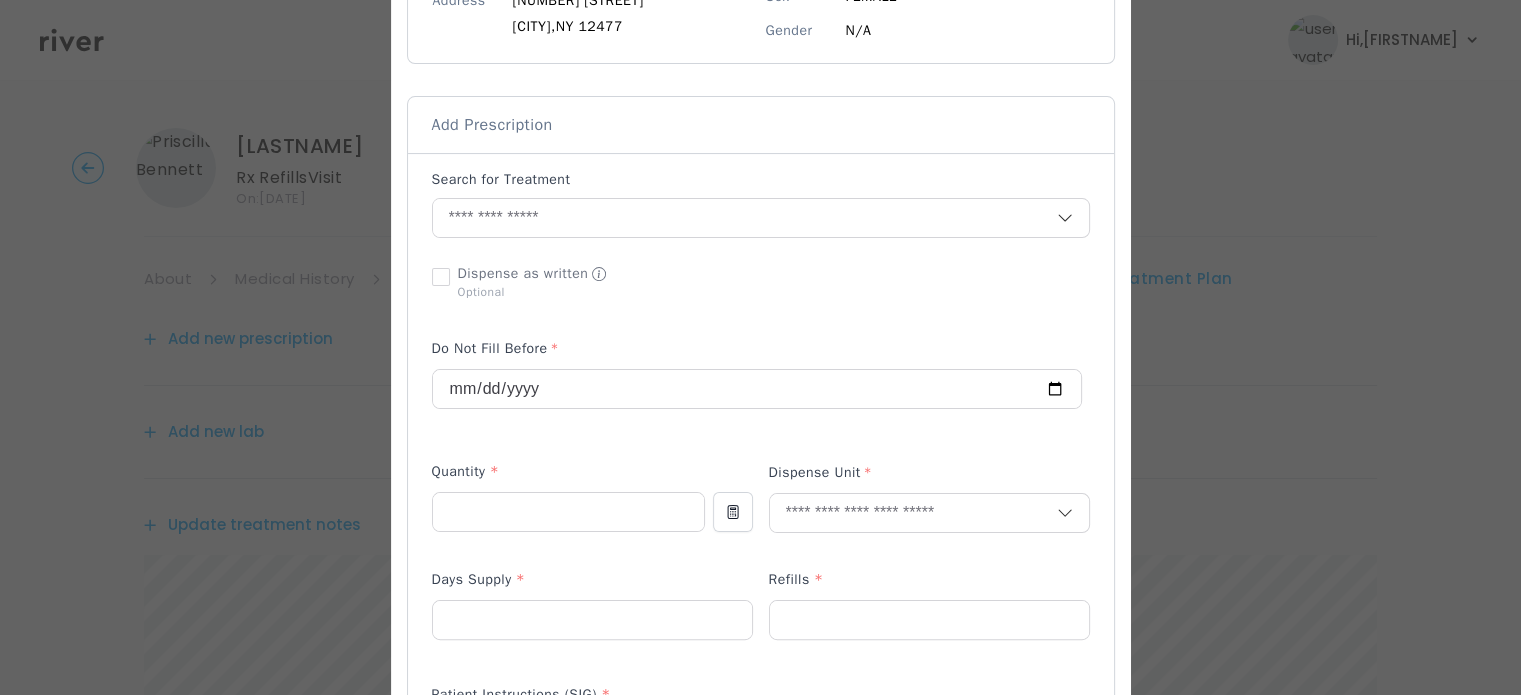 scroll, scrollTop: 348, scrollLeft: 0, axis: vertical 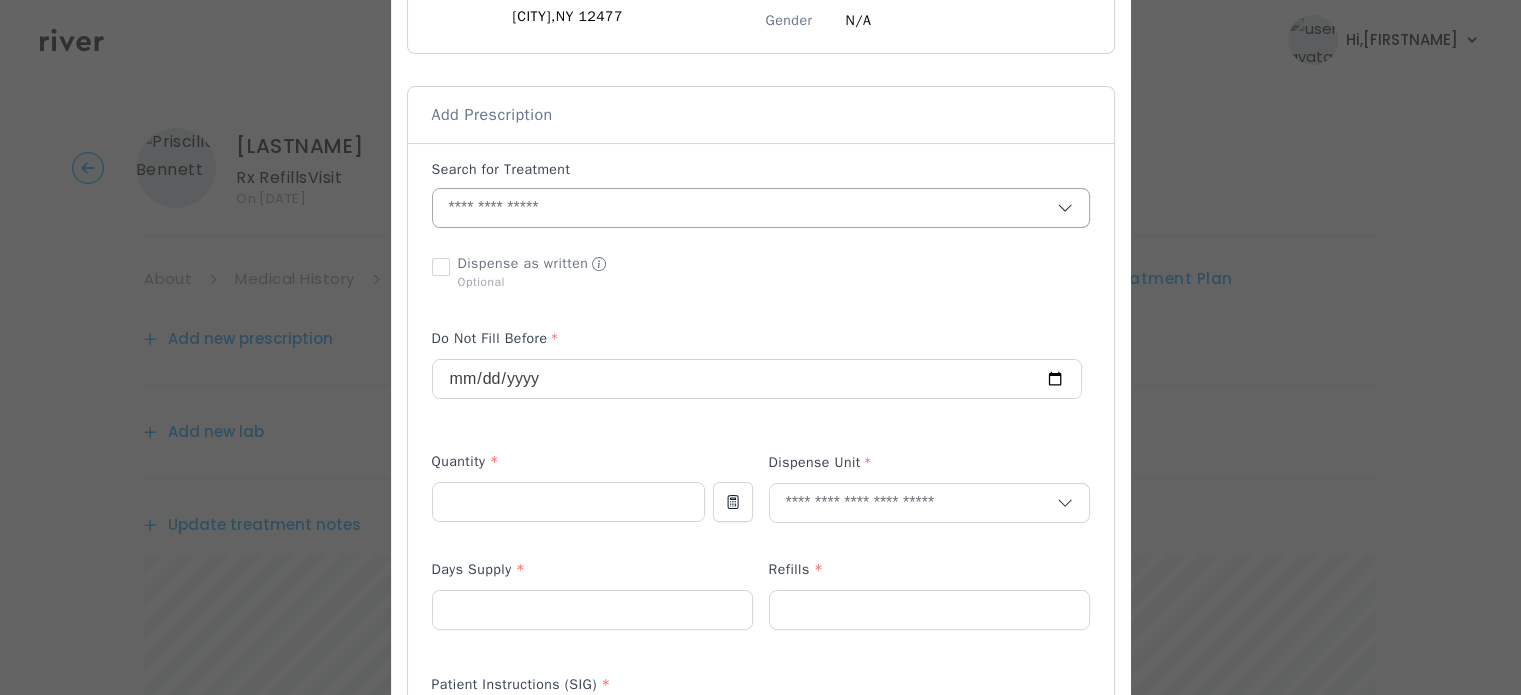 click at bounding box center [745, 208] 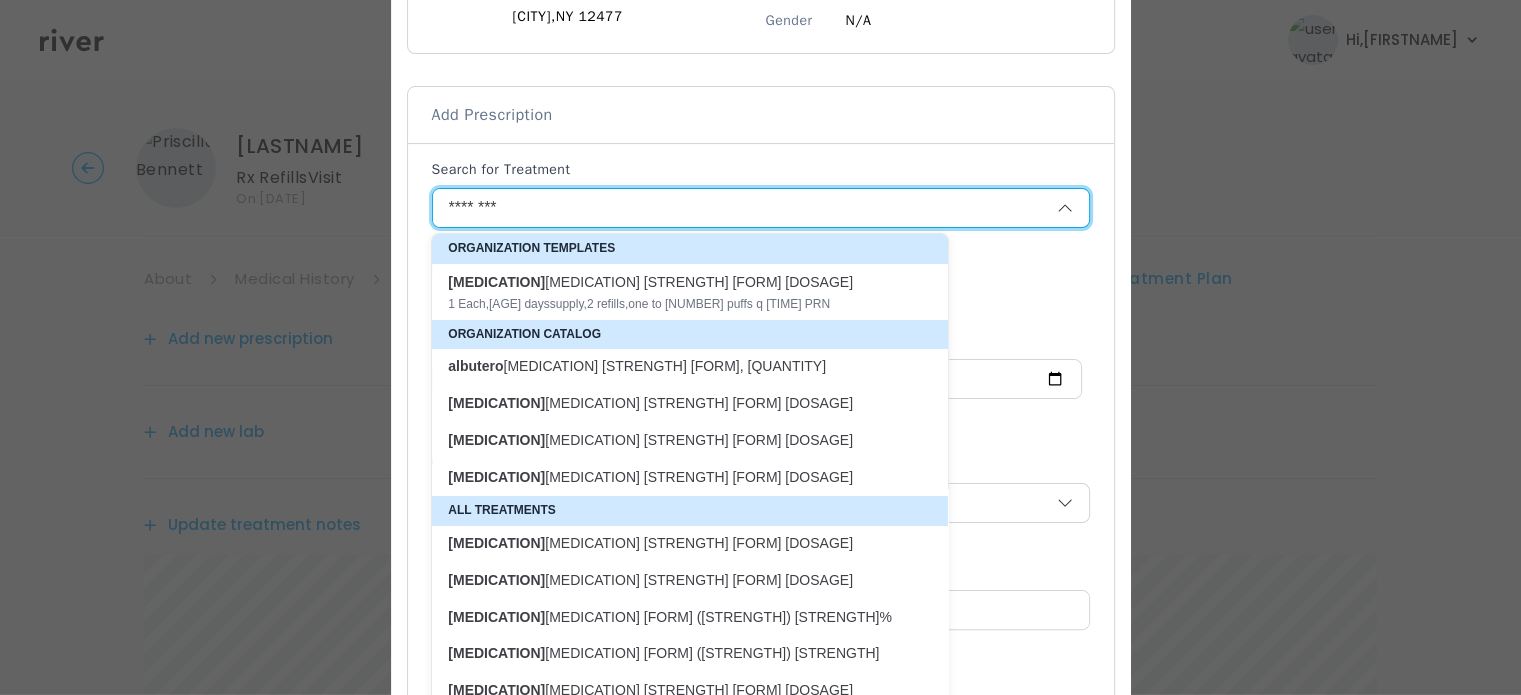 click on "Albutero l Sulfate HFA Inhalation Aerosol Solution 108 (90 Base) MCG/ACT" at bounding box center (678, 282) 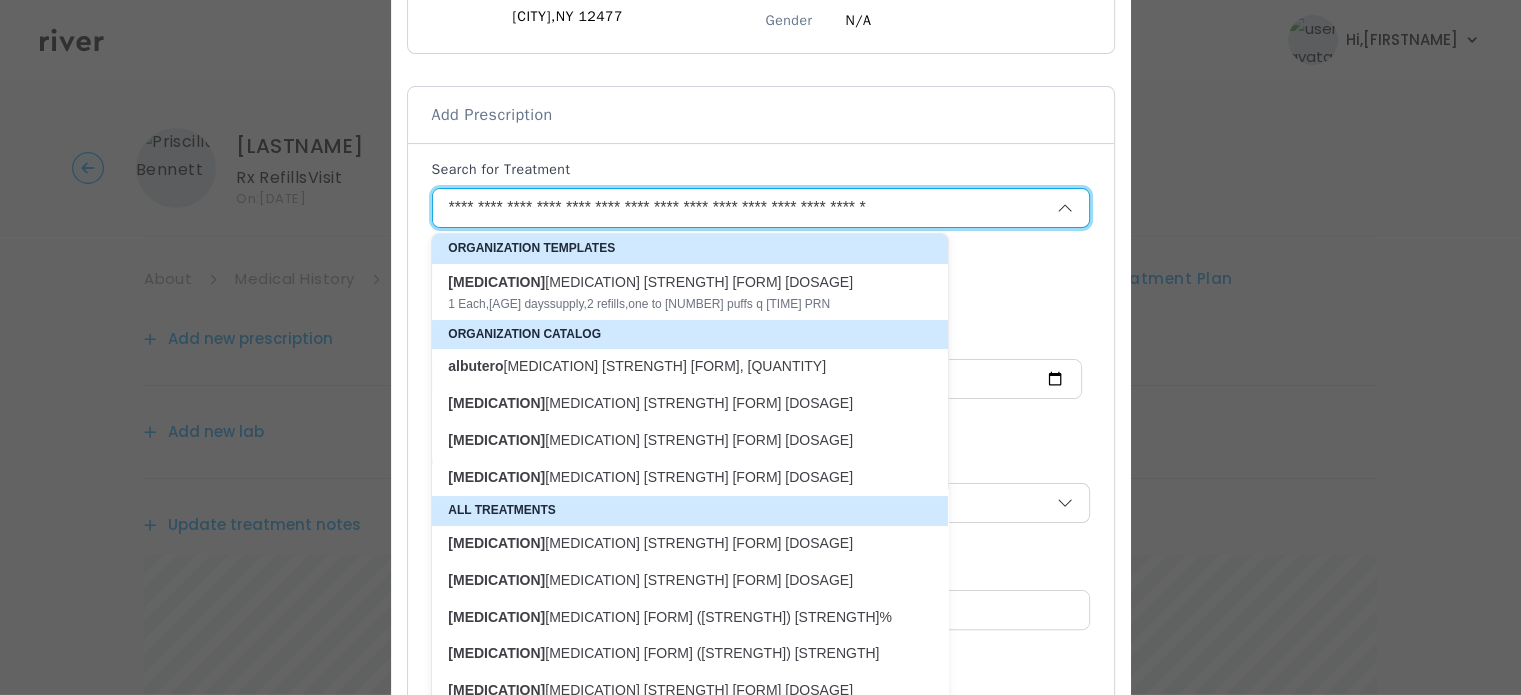type on "*" 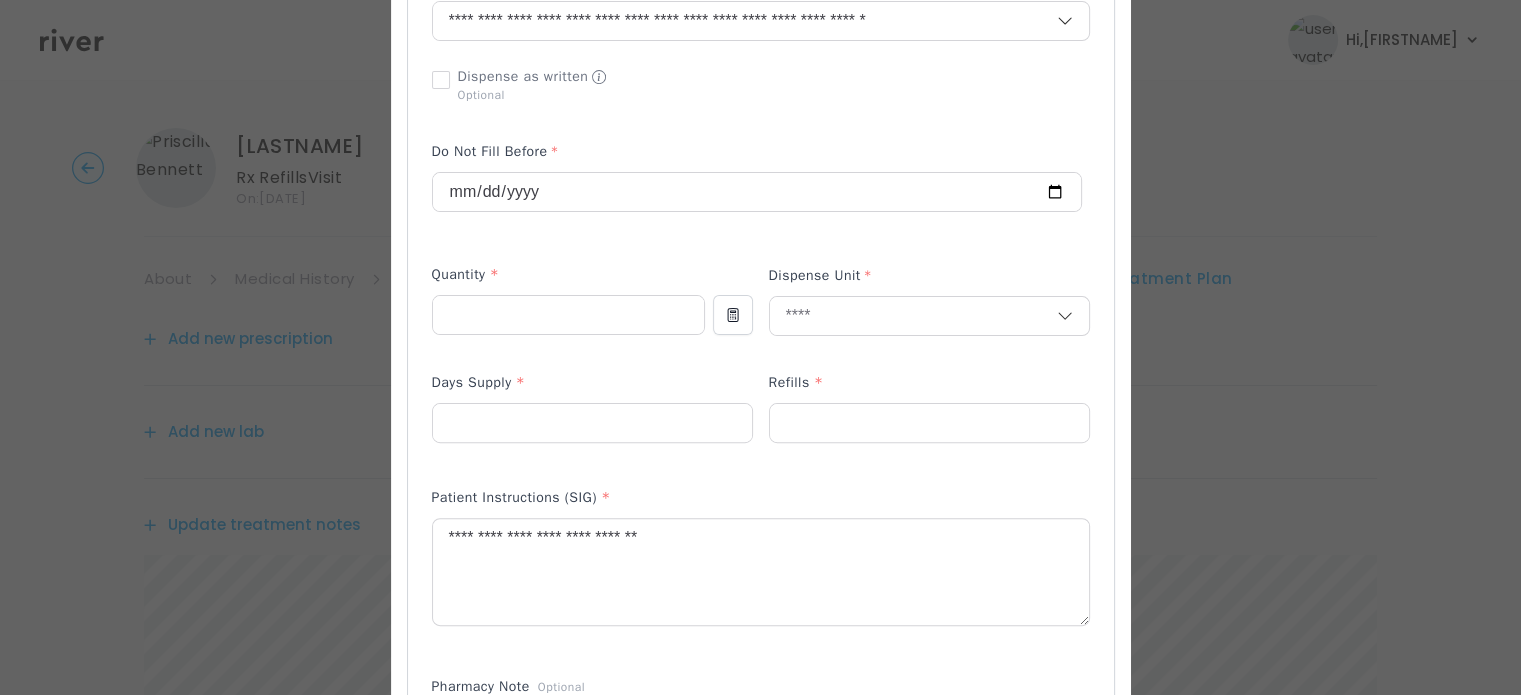 scroll, scrollTop: 576, scrollLeft: 0, axis: vertical 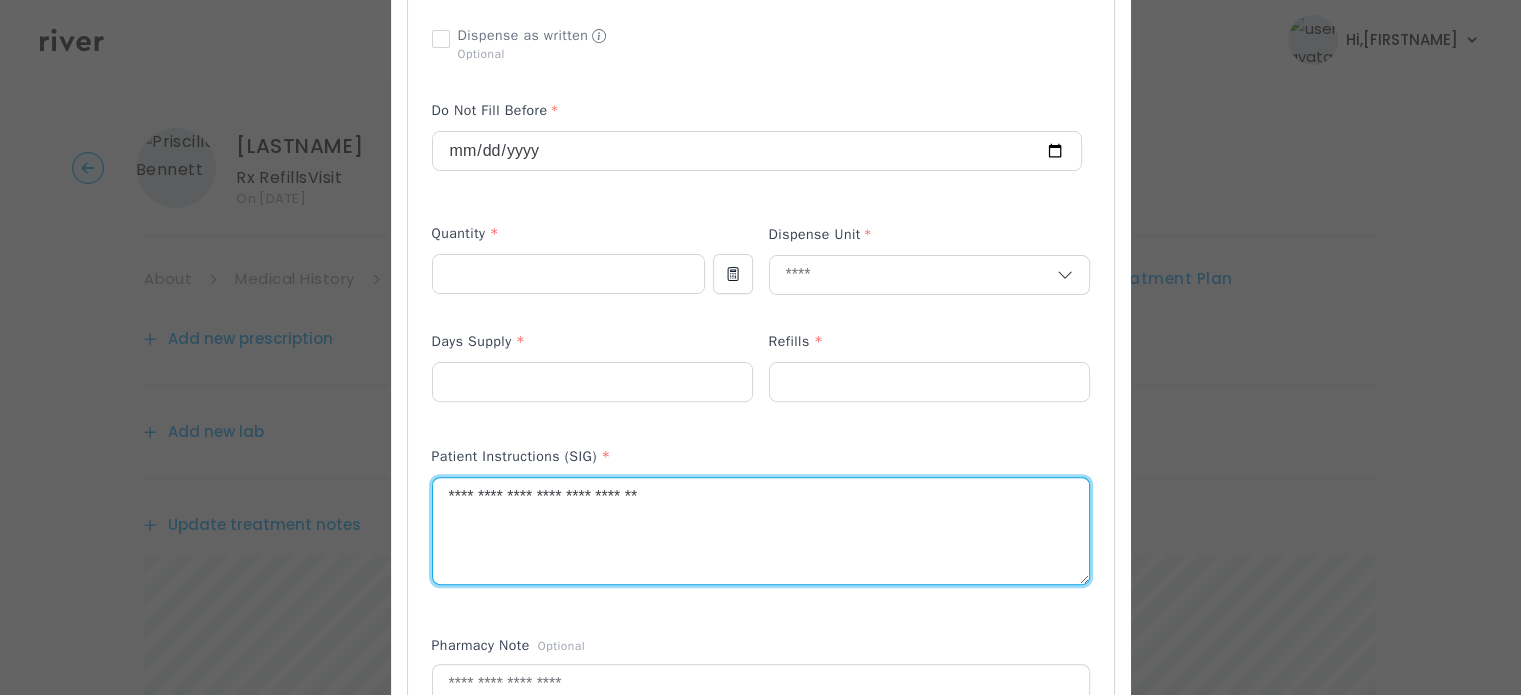 drag, startPoint x: 512, startPoint y: 496, endPoint x: 406, endPoint y: 494, distance: 106.01887 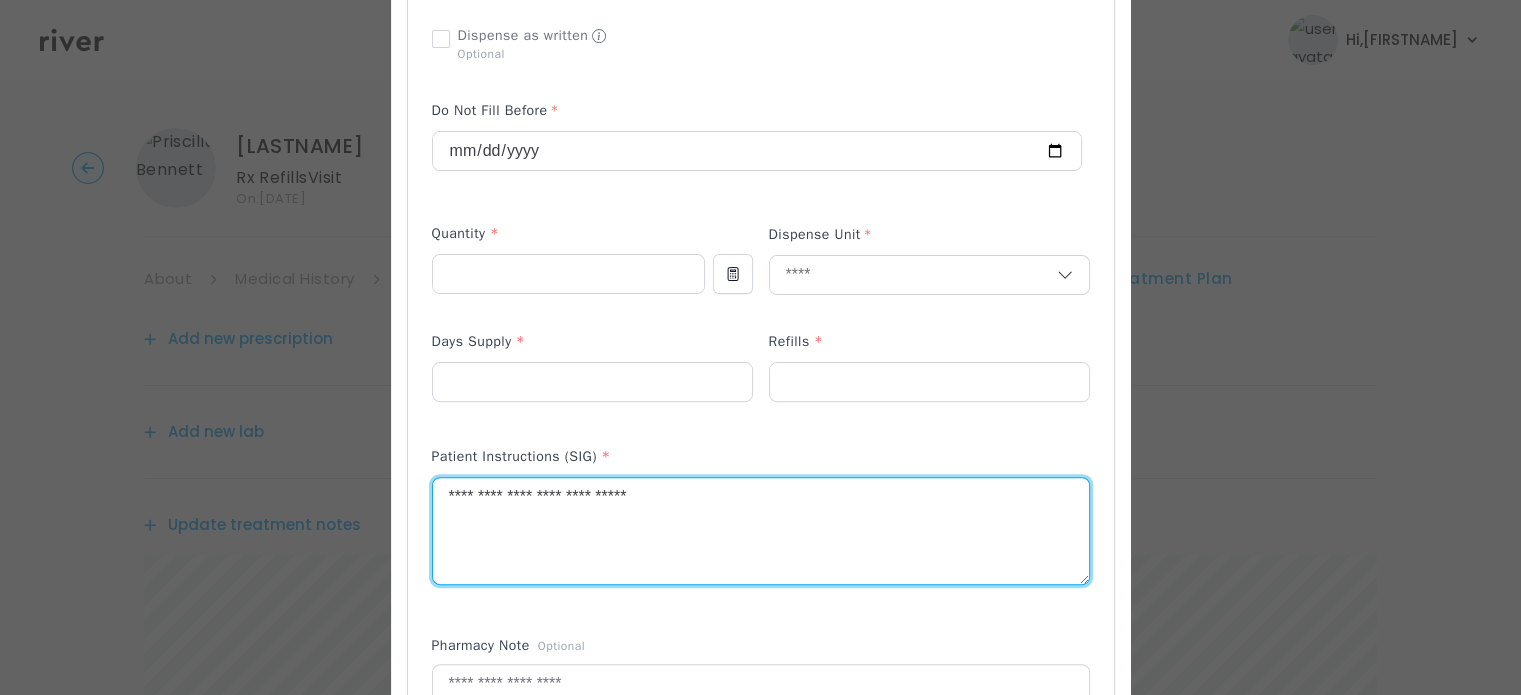 click on "**********" at bounding box center (761, 531) 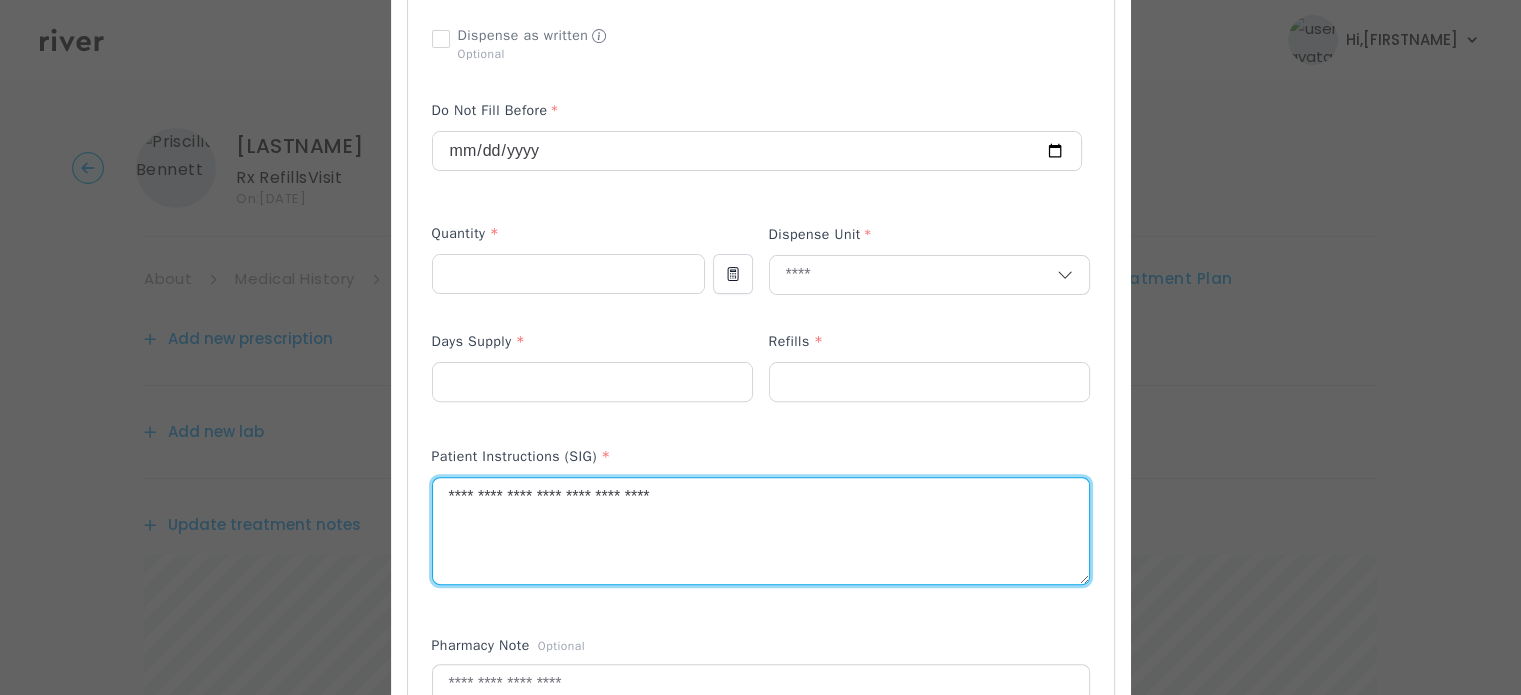 drag, startPoint x: 676, startPoint y: 491, endPoint x: 656, endPoint y: 492, distance: 20.024984 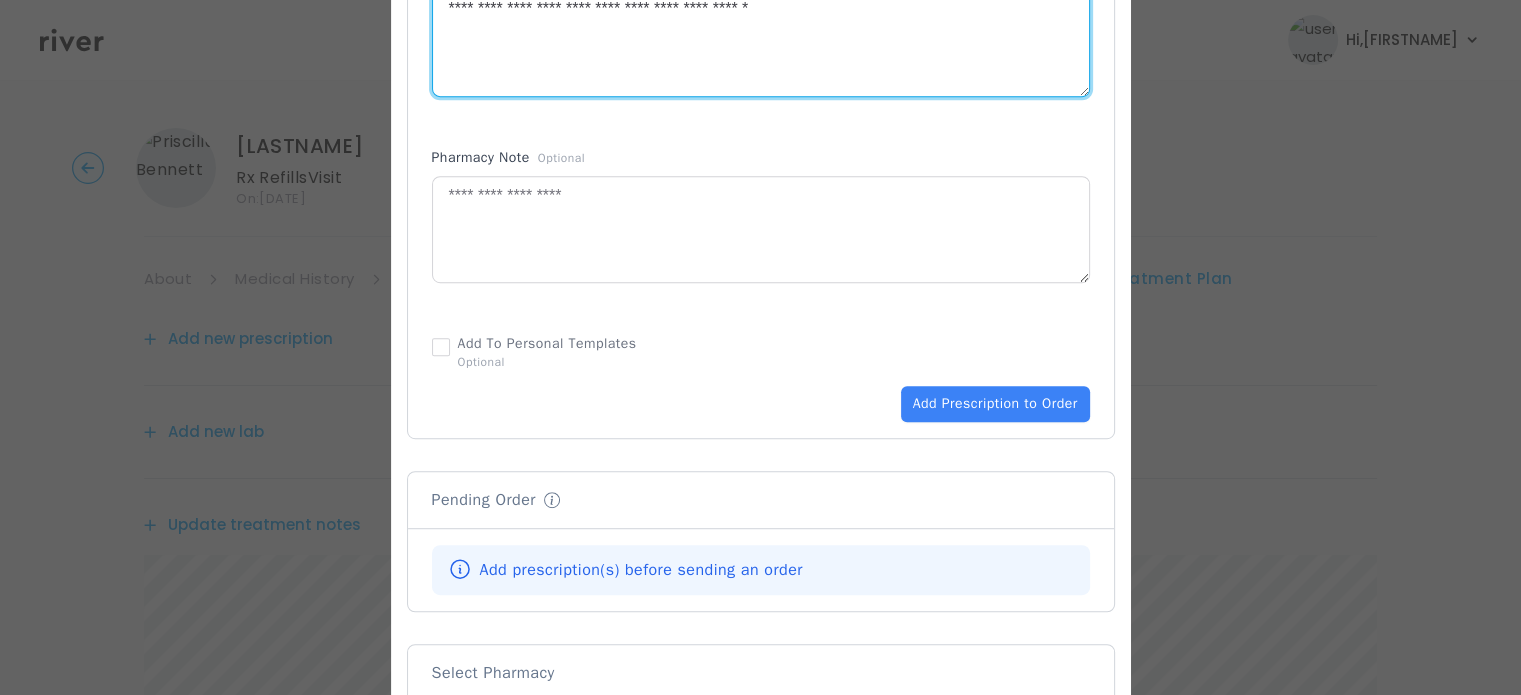 scroll, scrollTop: 1186, scrollLeft: 0, axis: vertical 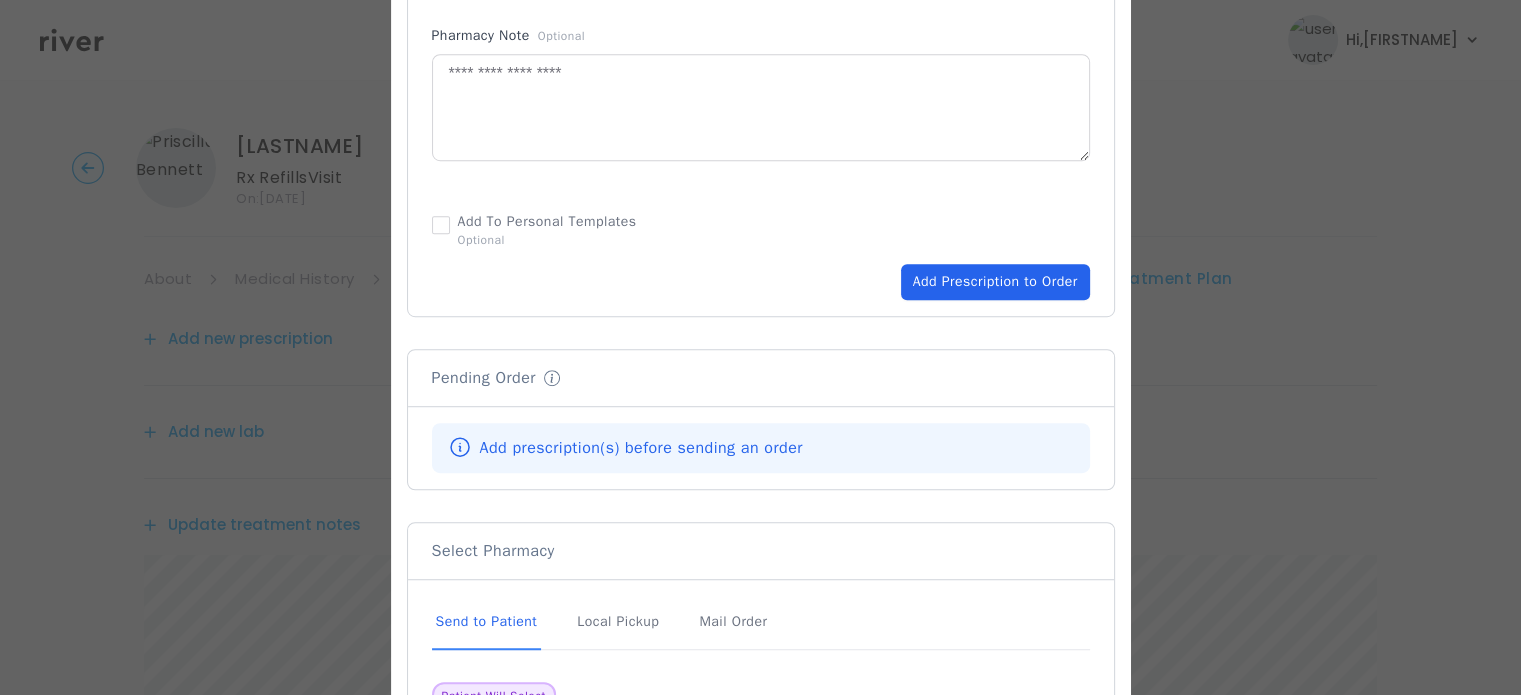 type on "**********" 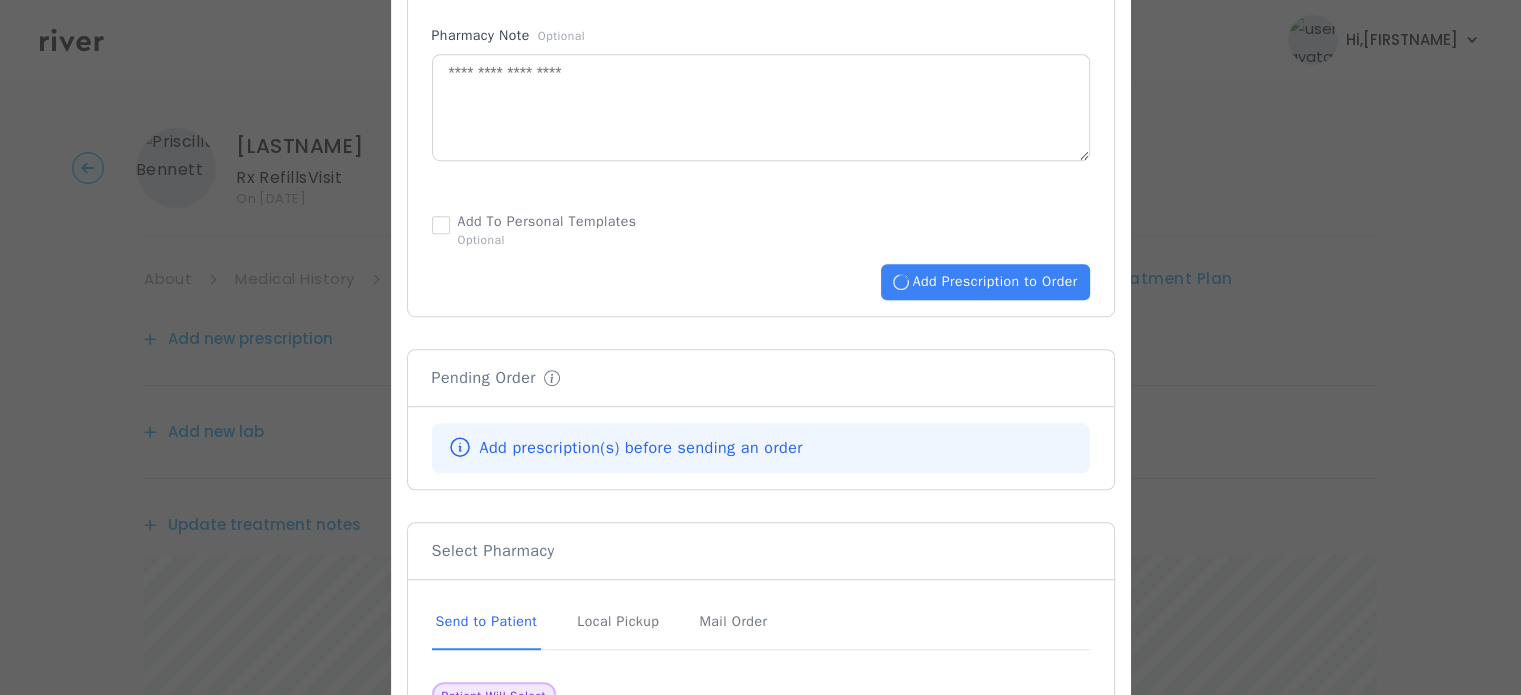 type 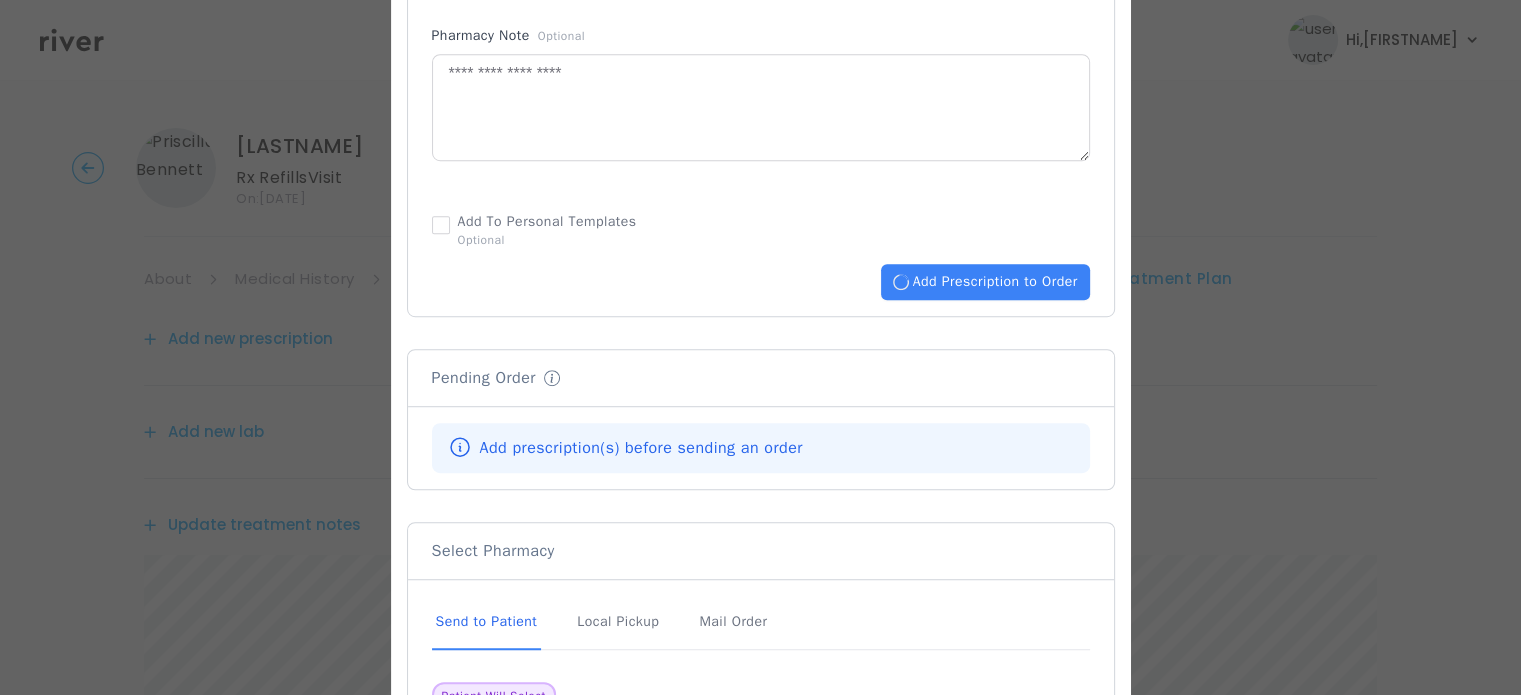 type 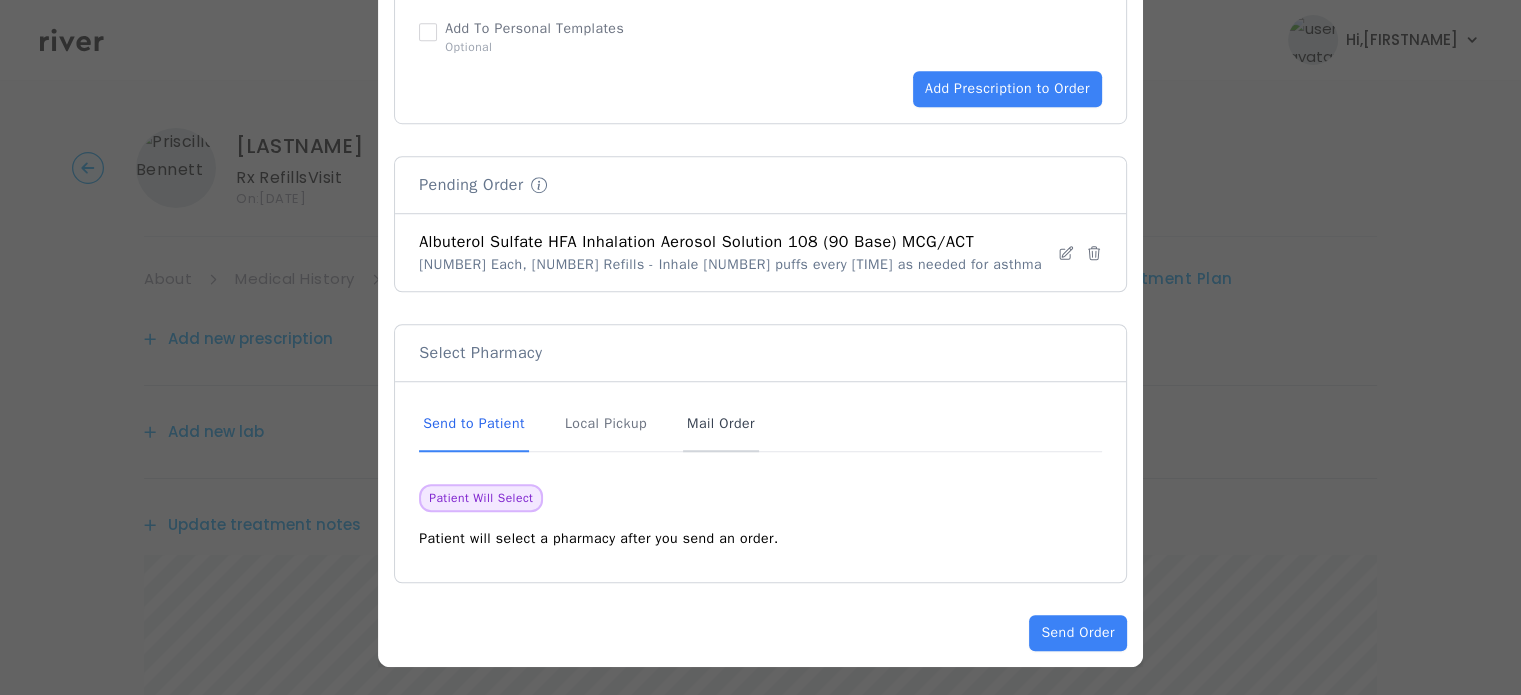click on "Mail Order" at bounding box center [721, 425] 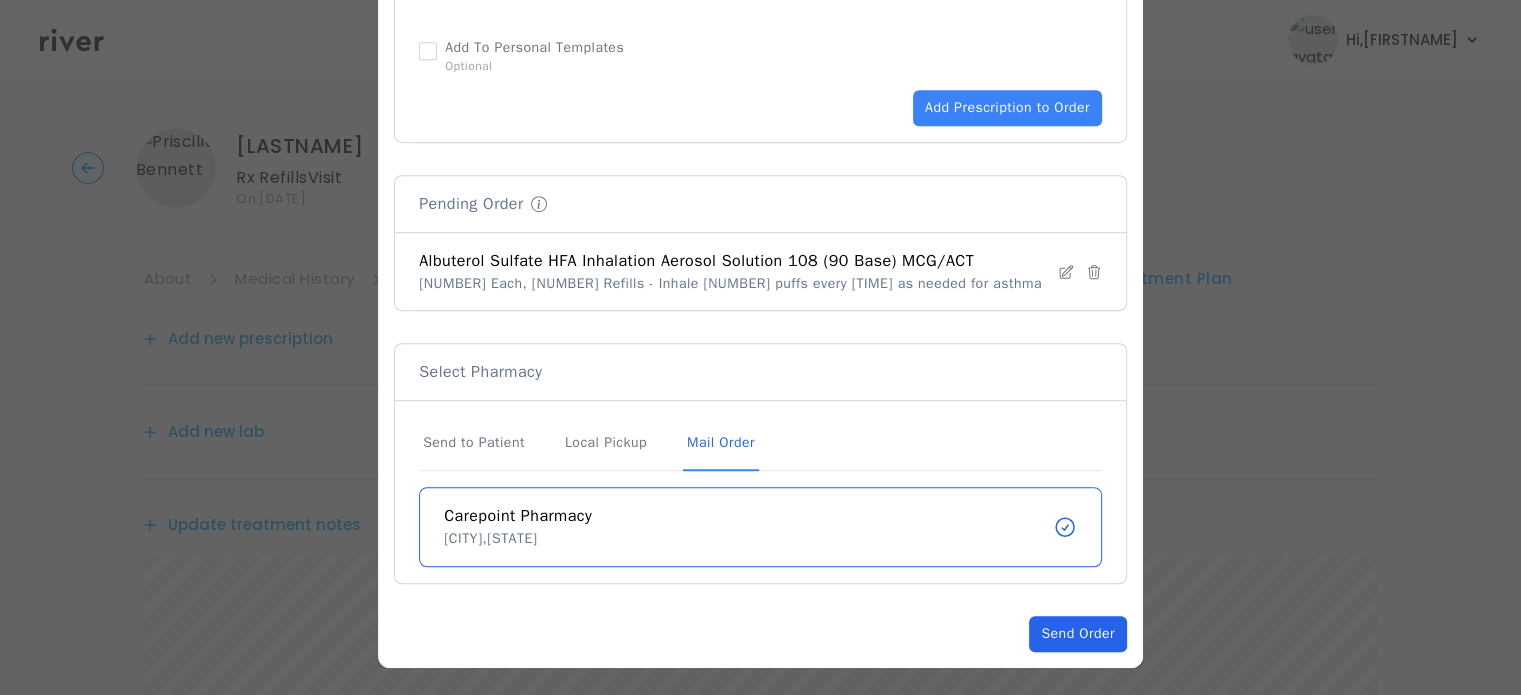 click on "Send Order" 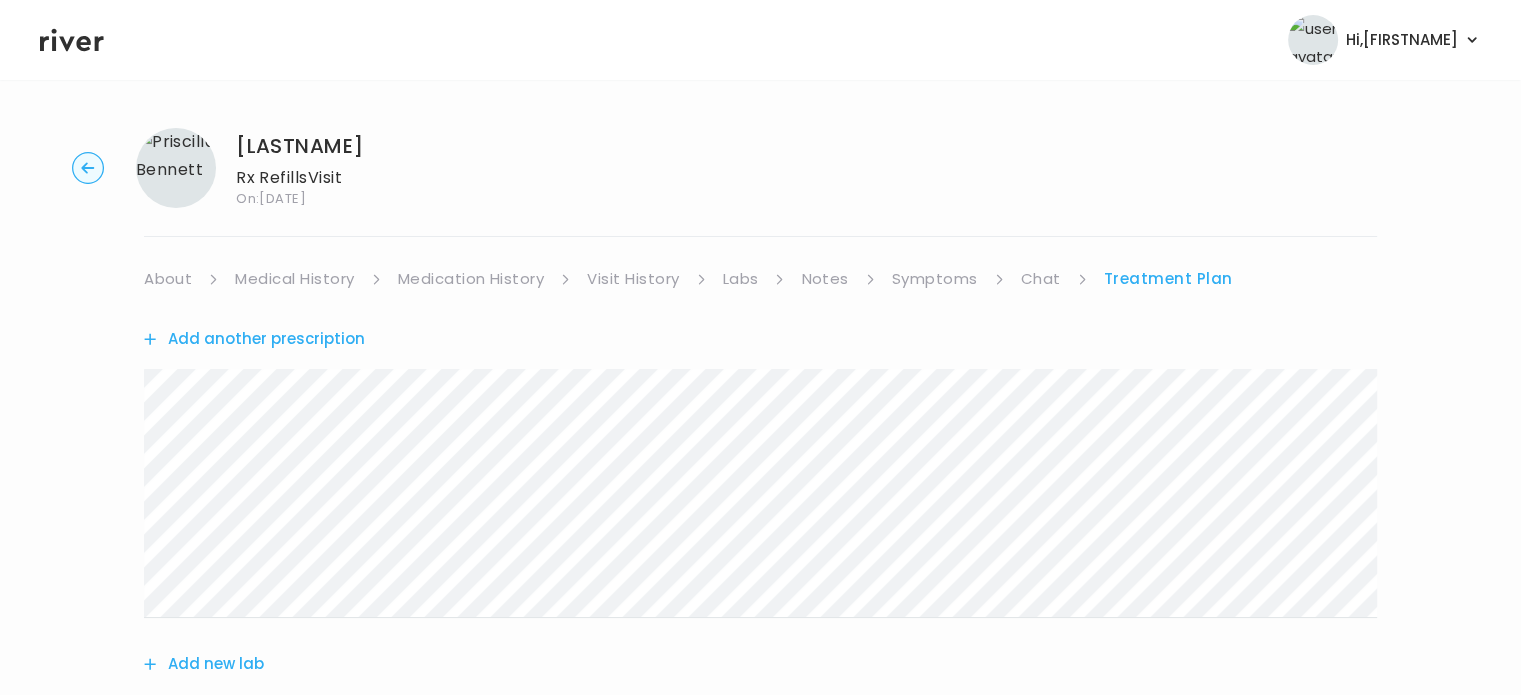 click on "Priscilla Bennett Rx Refills  Visit On:  06 Aug 2025 About Medical History Medication History Visit History Labs Notes Symptoms Chat Treatment Plan Add another prescription Add new lab Update treatment notes Referral Ticket No Treatment Plan Offered Complete visit" at bounding box center (760, 746) 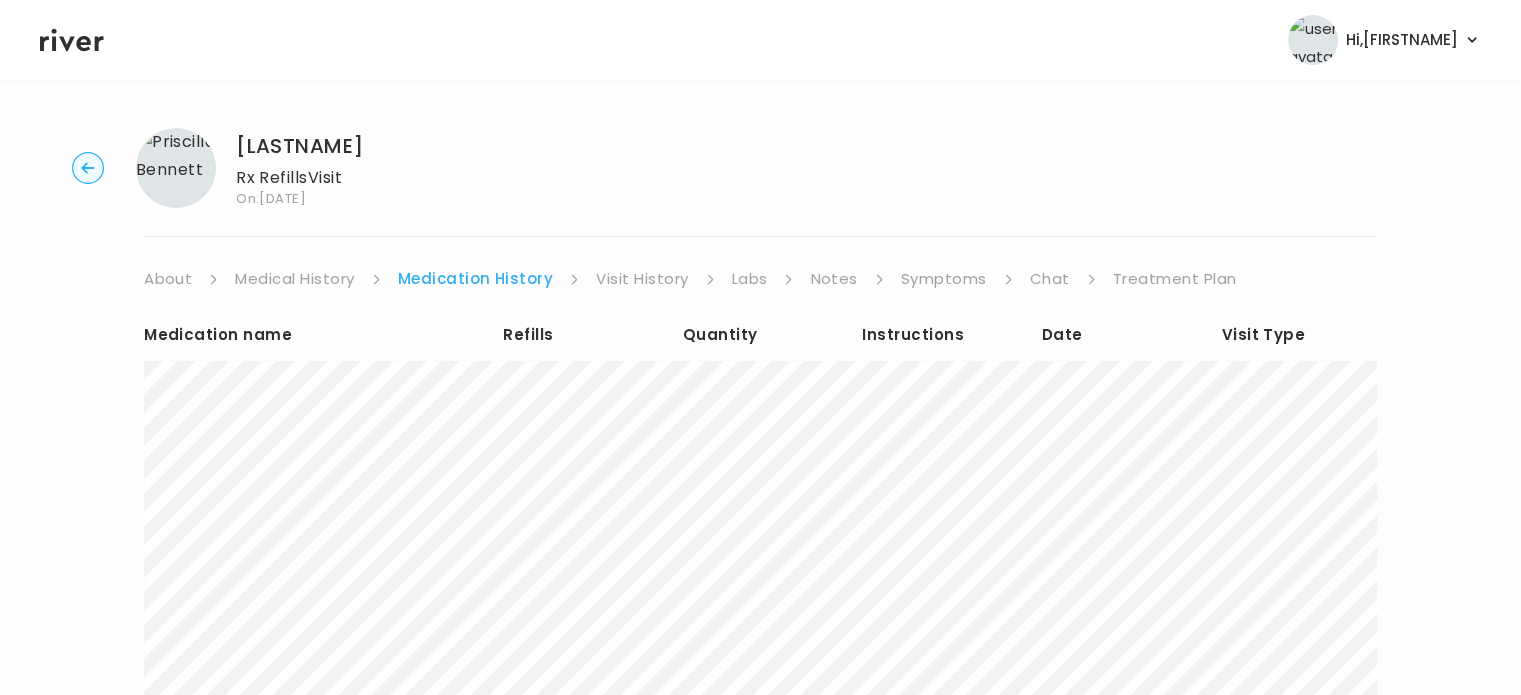 click on "Treatment Plan" at bounding box center (1175, 279) 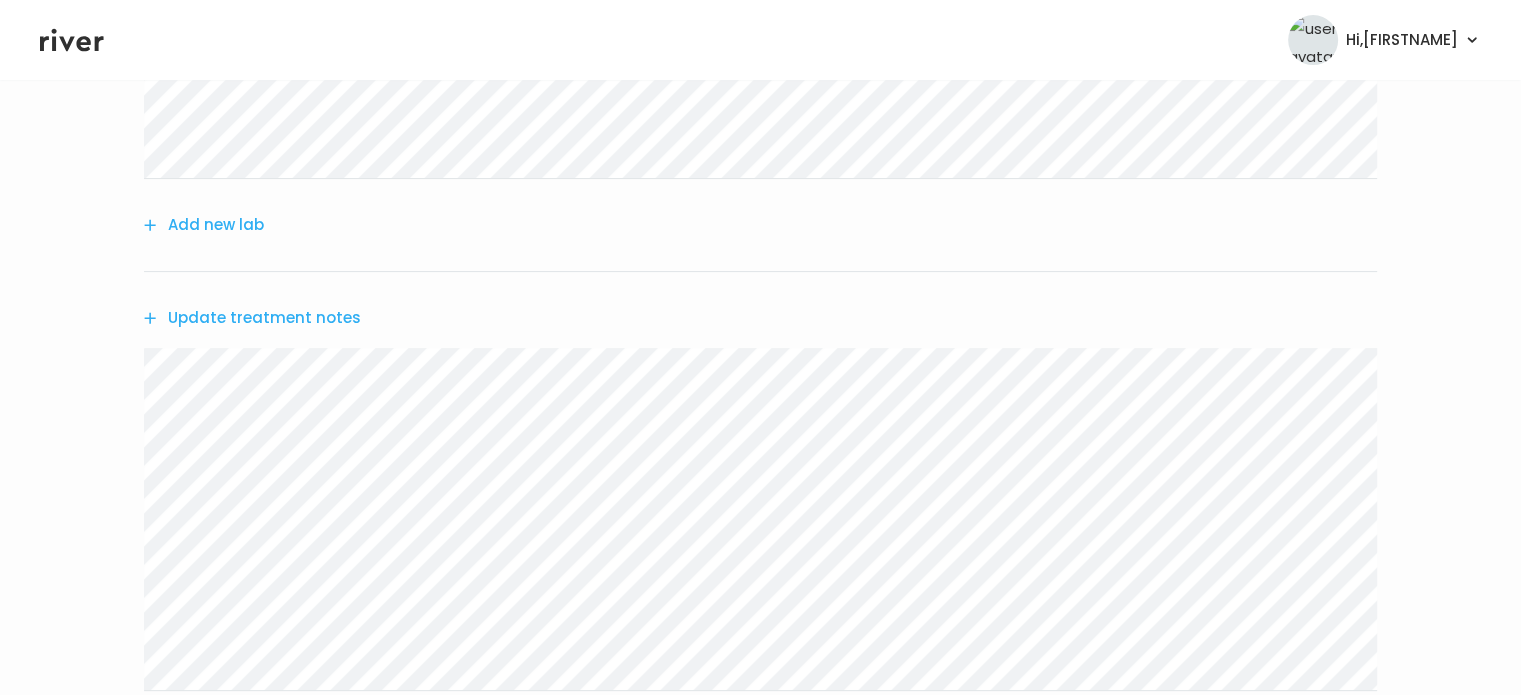 scroll, scrollTop: 445, scrollLeft: 0, axis: vertical 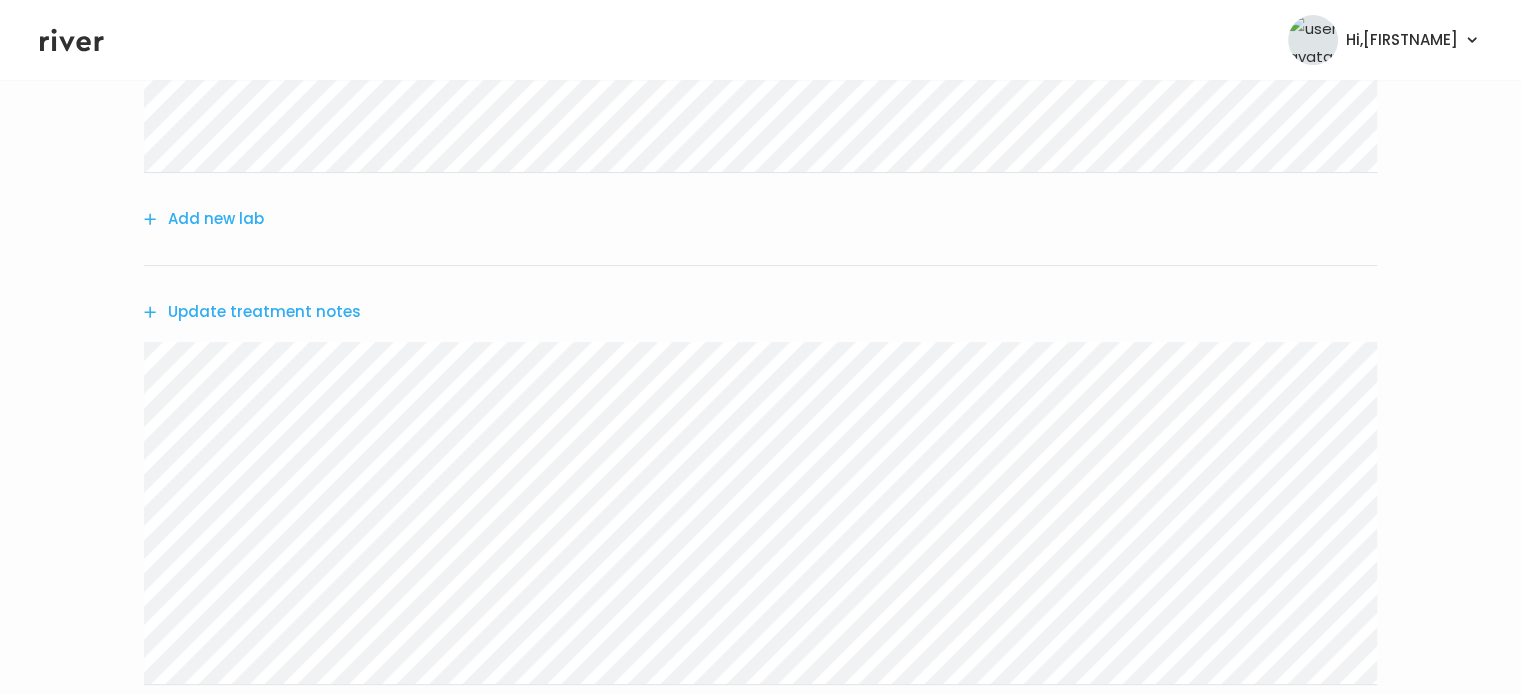 click on "Update treatment notes" at bounding box center (252, 312) 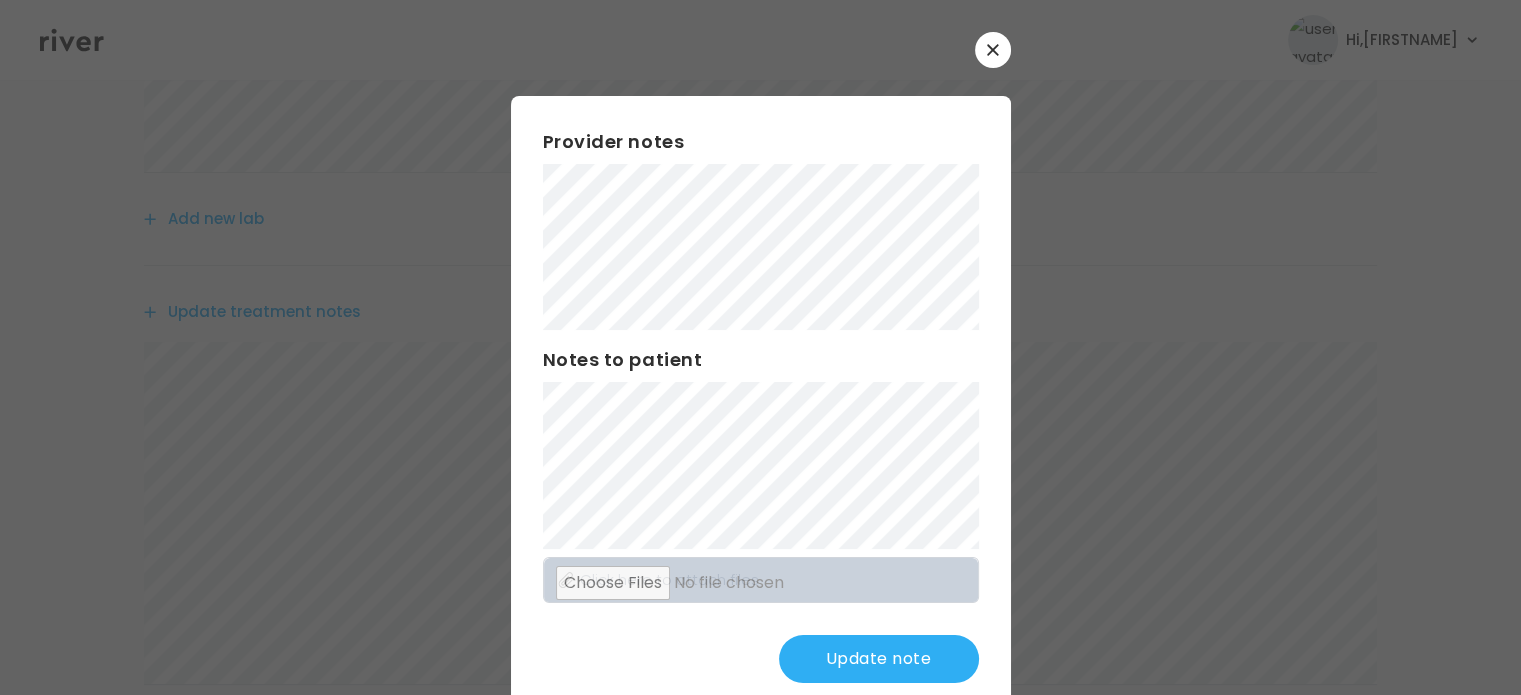 click on "Update note" at bounding box center [879, 659] 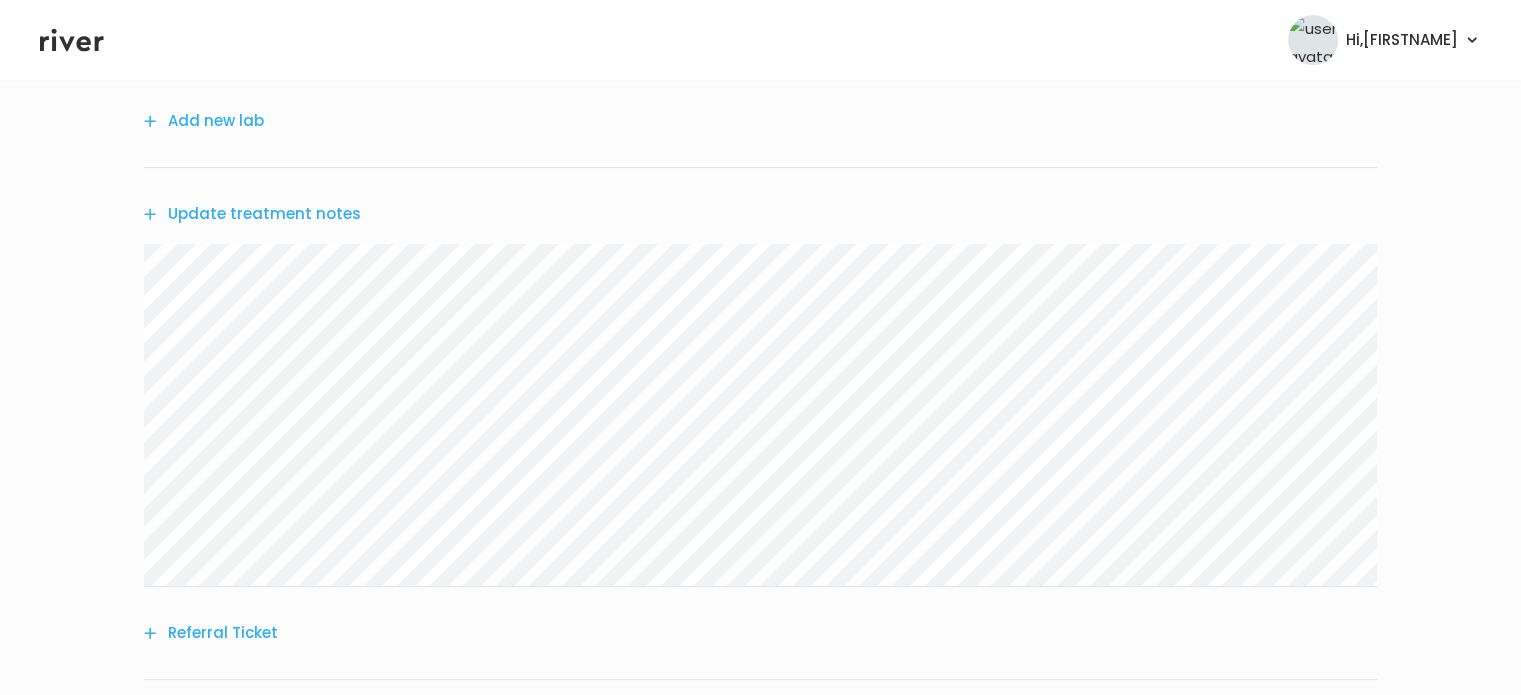 scroll, scrollTop: 716, scrollLeft: 0, axis: vertical 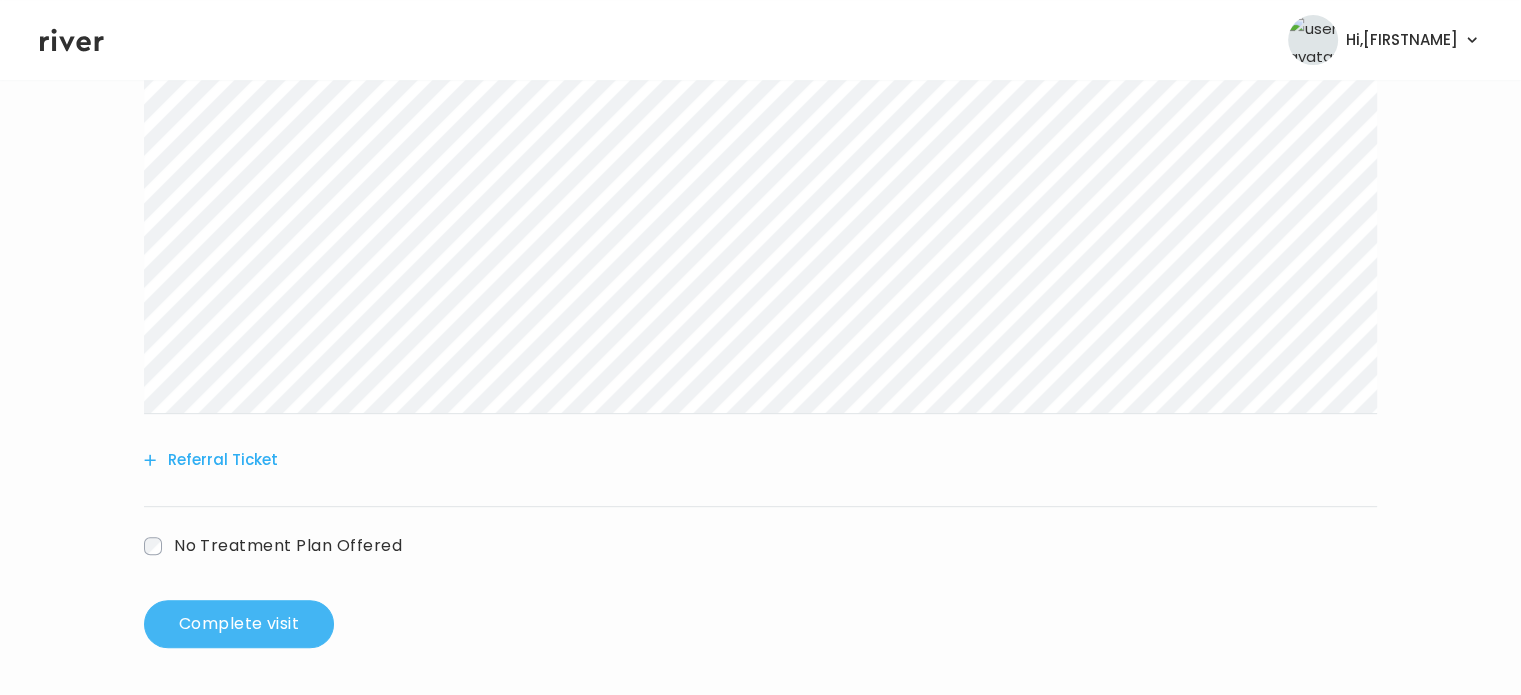 click on "Complete visit" at bounding box center [239, 624] 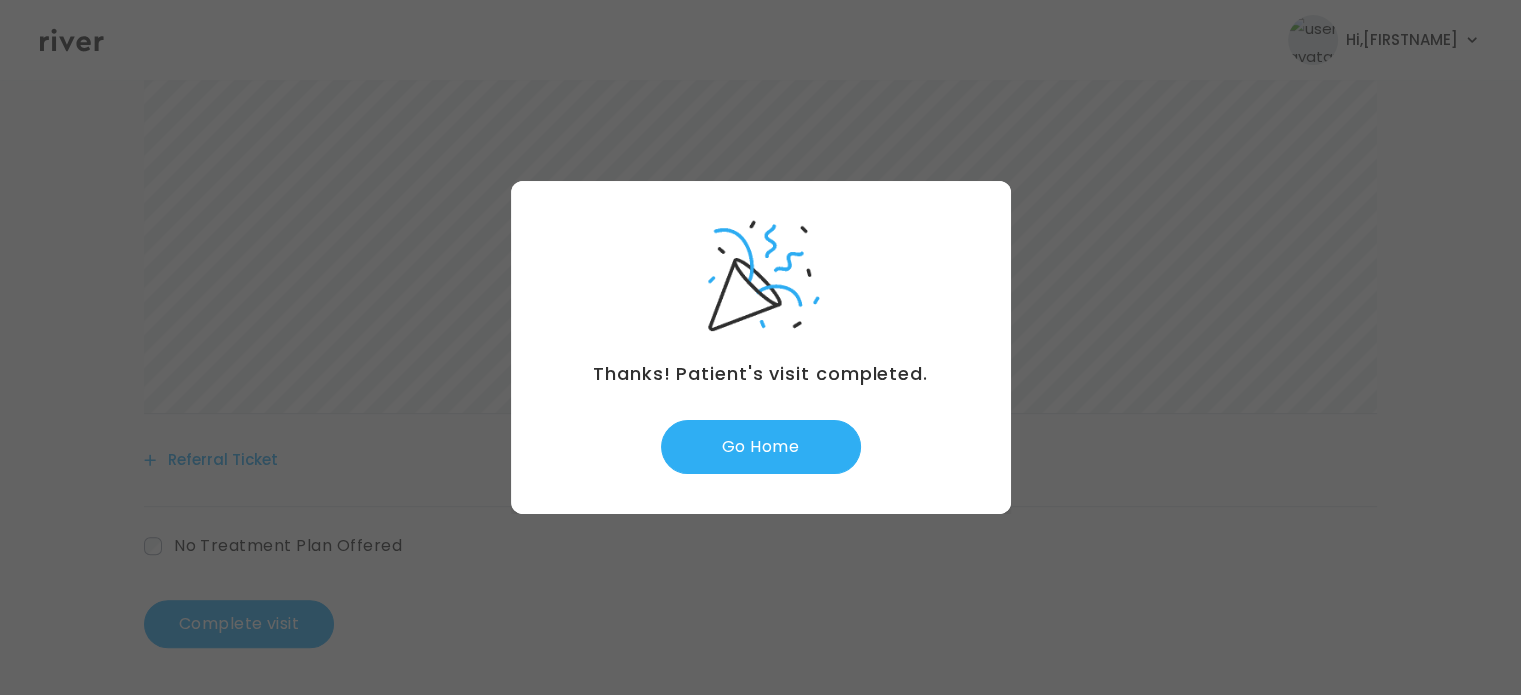 click on "Thanks! Patient's visit completed. Go Home" at bounding box center [761, 347] 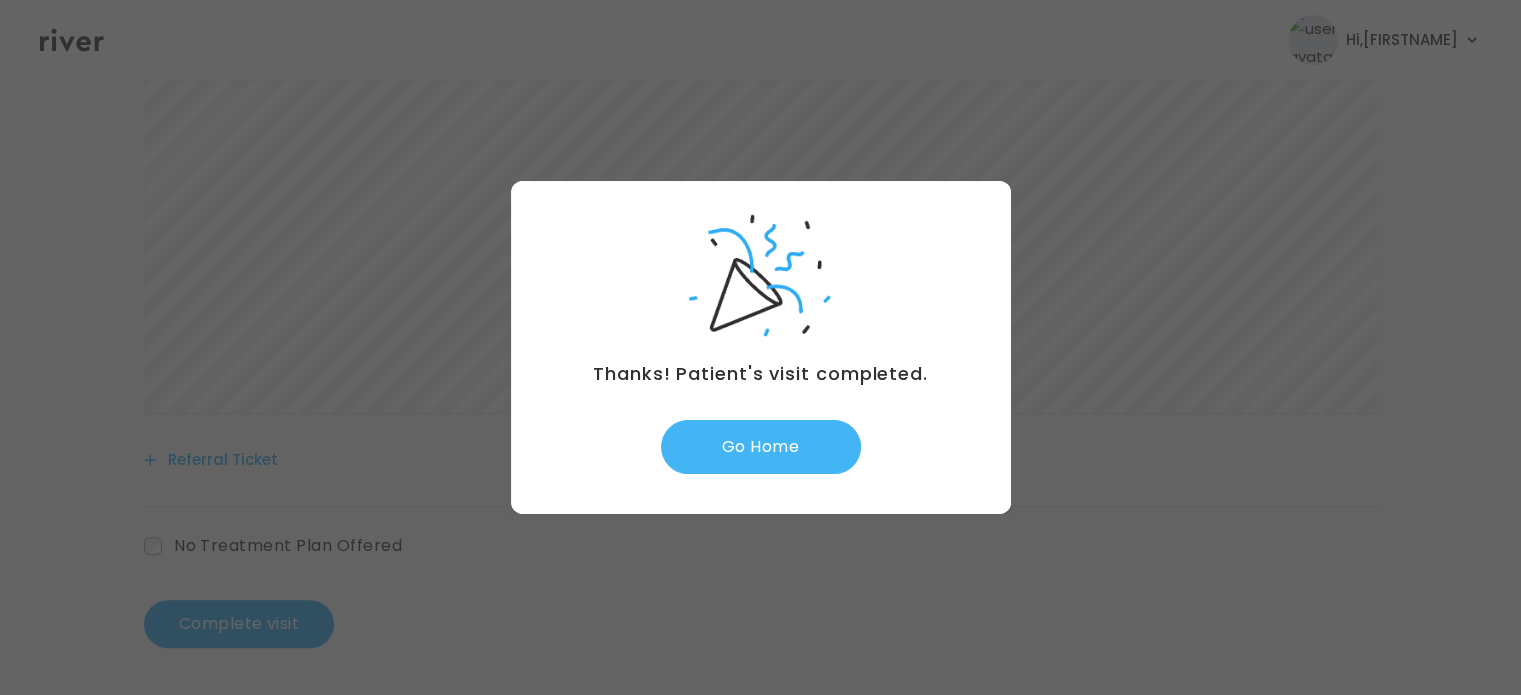 click on "Go Home" at bounding box center [761, 447] 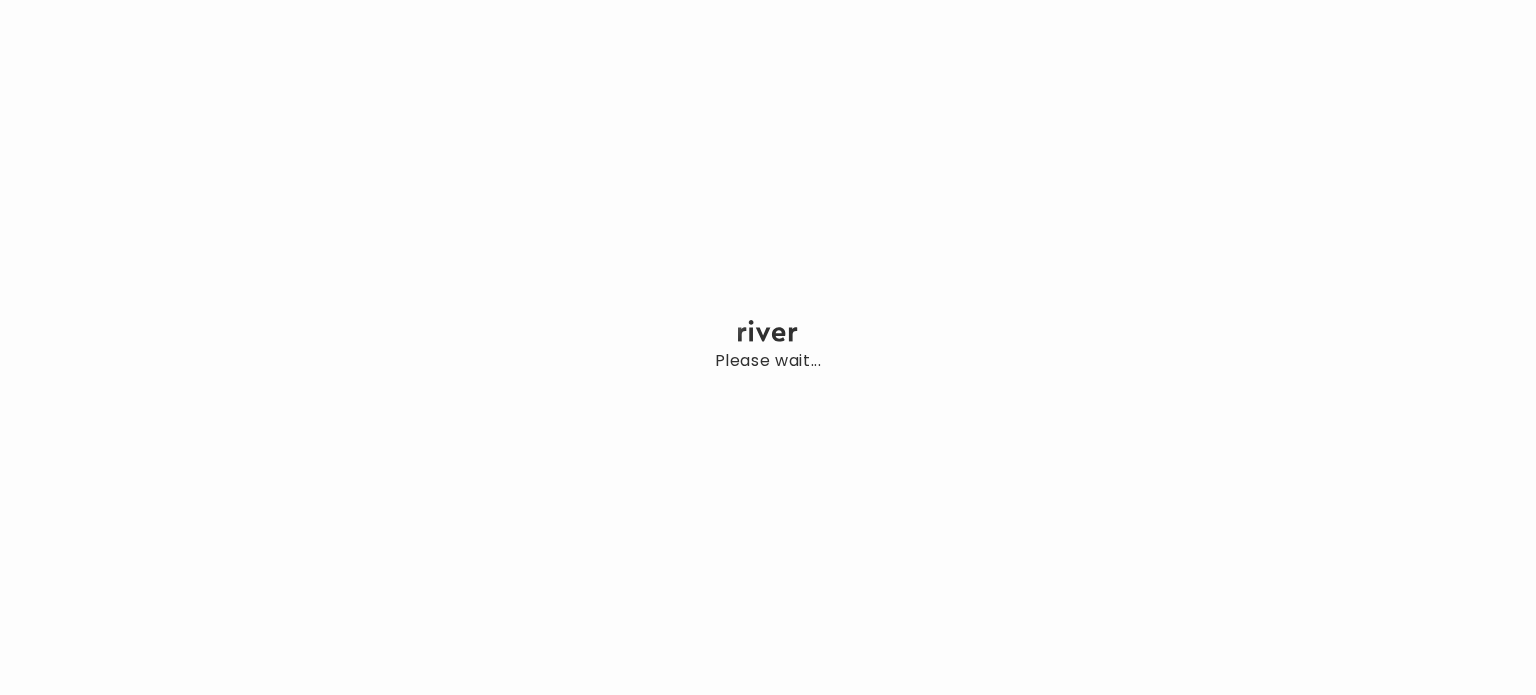 scroll, scrollTop: 0, scrollLeft: 0, axis: both 